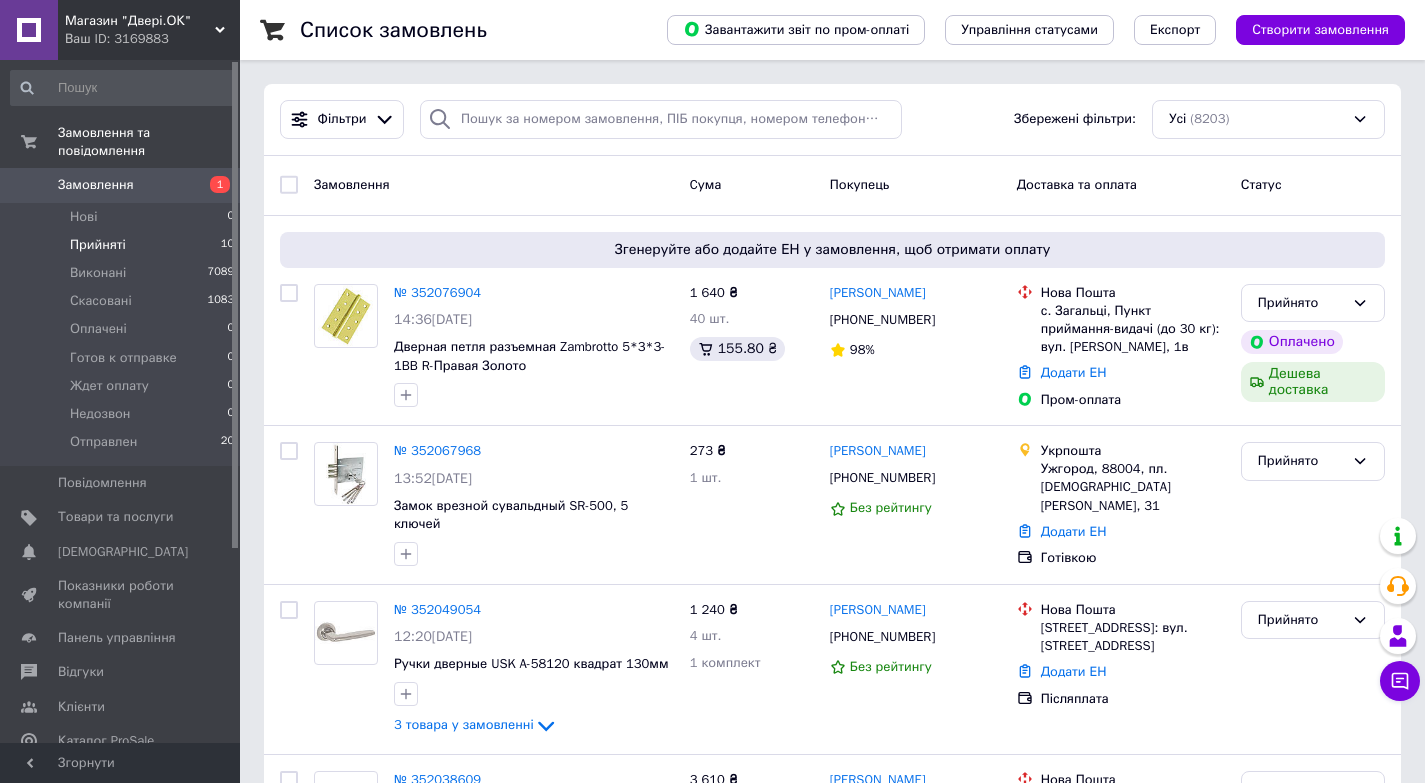 scroll, scrollTop: 0, scrollLeft: 0, axis: both 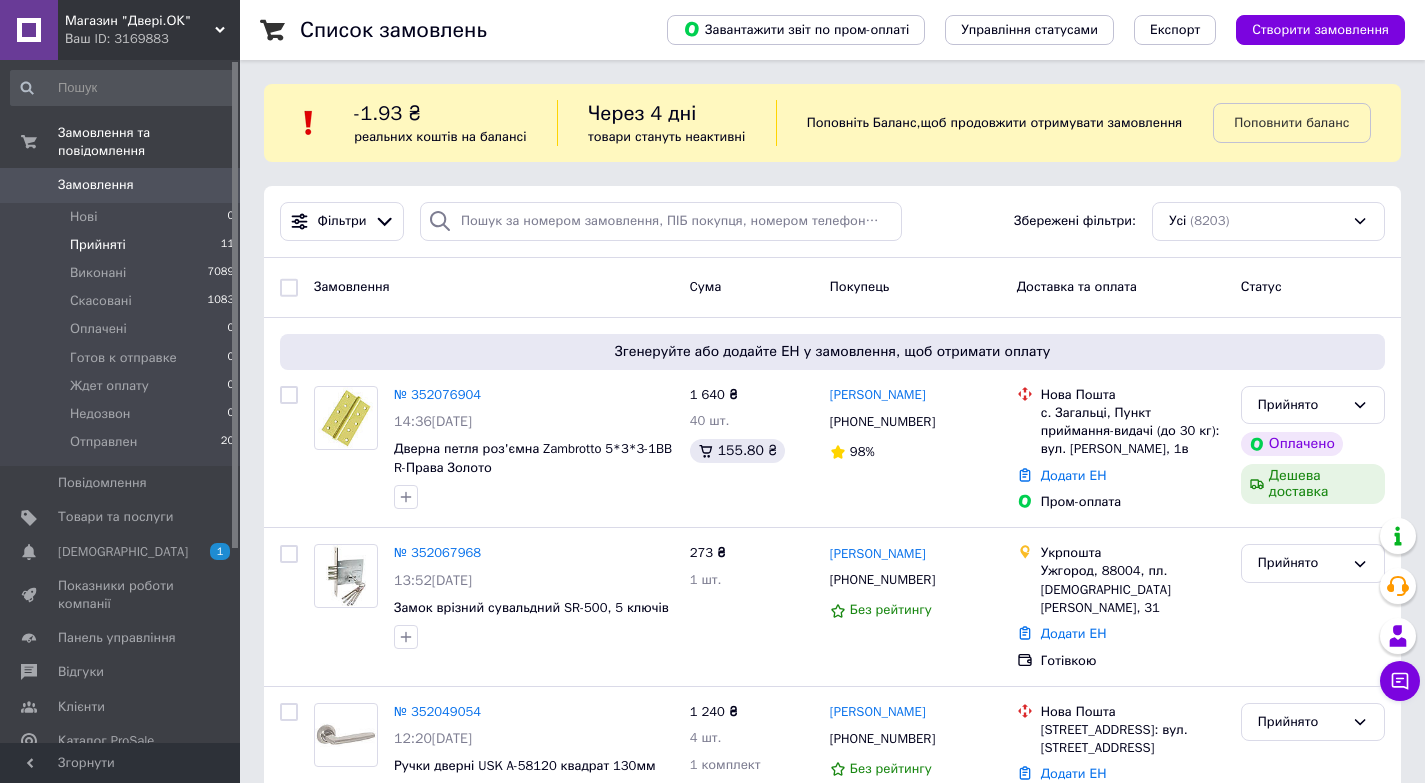 click on "Прийняті" at bounding box center (98, 245) 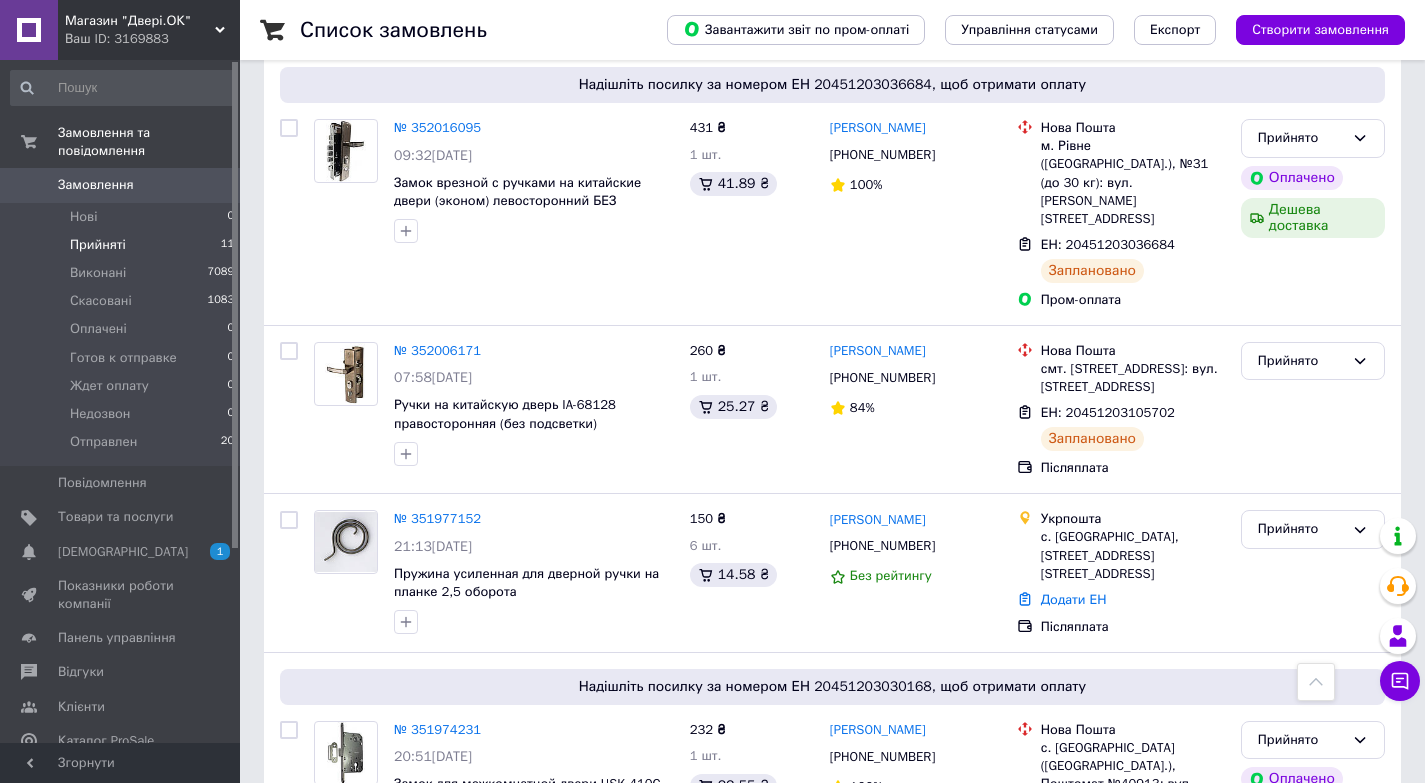 scroll, scrollTop: 1739, scrollLeft: 0, axis: vertical 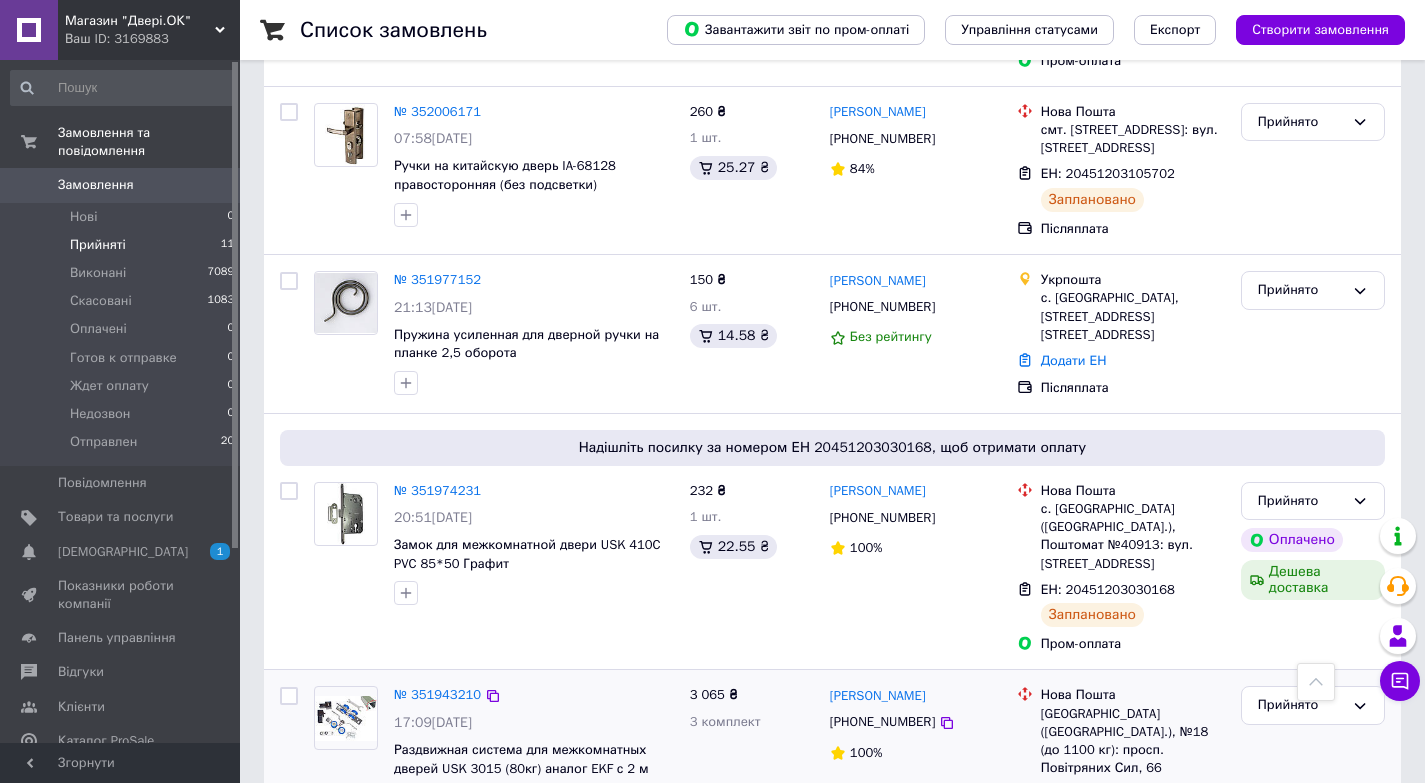 click 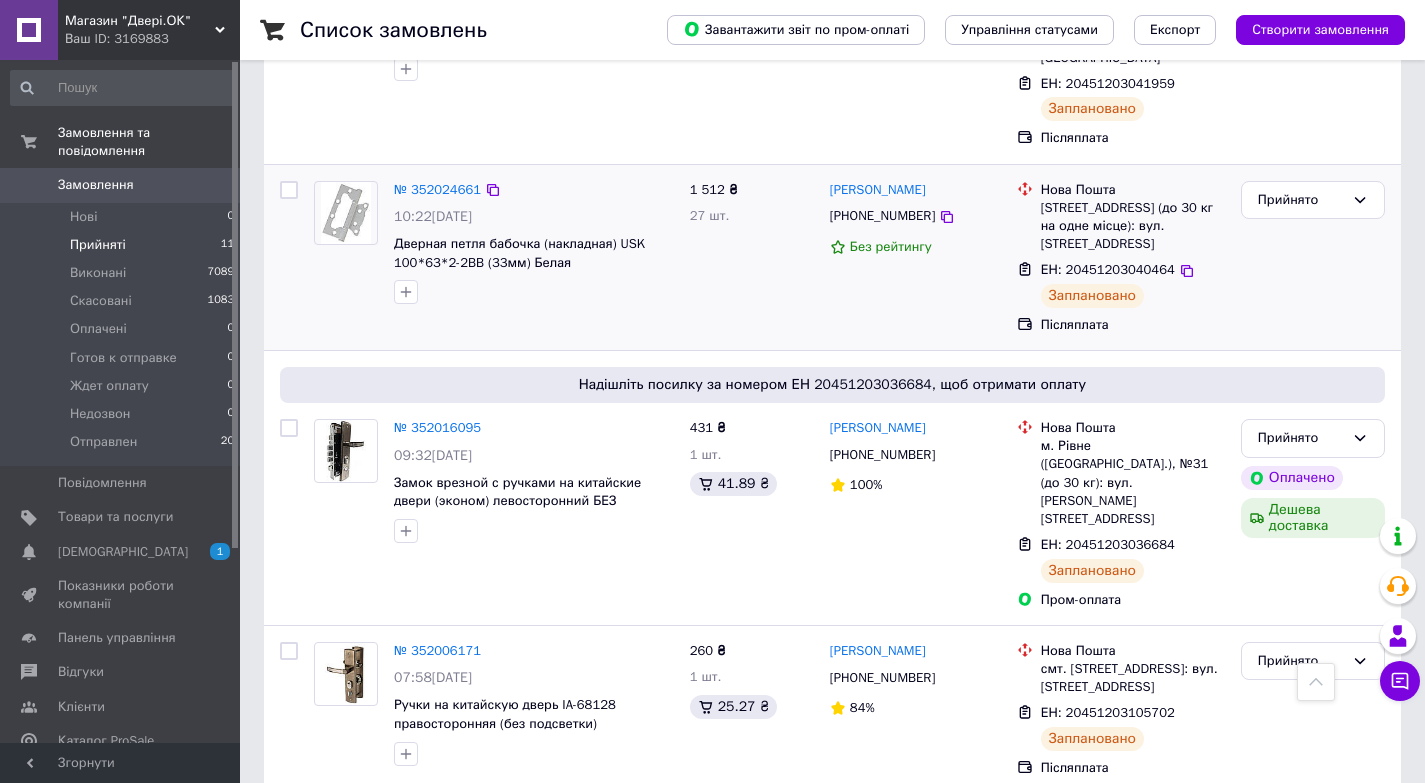 scroll, scrollTop: 1600, scrollLeft: 0, axis: vertical 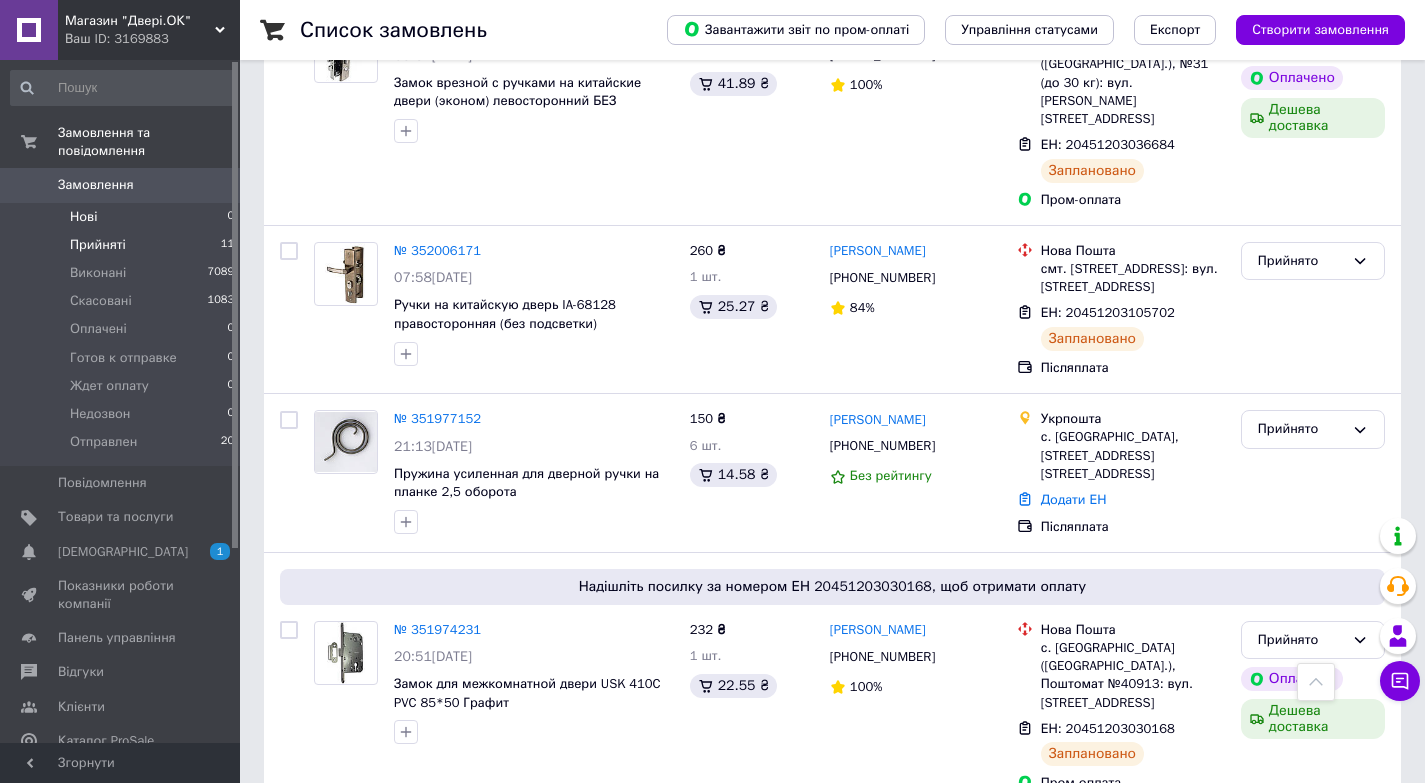 click on "Нові 0" at bounding box center [123, 217] 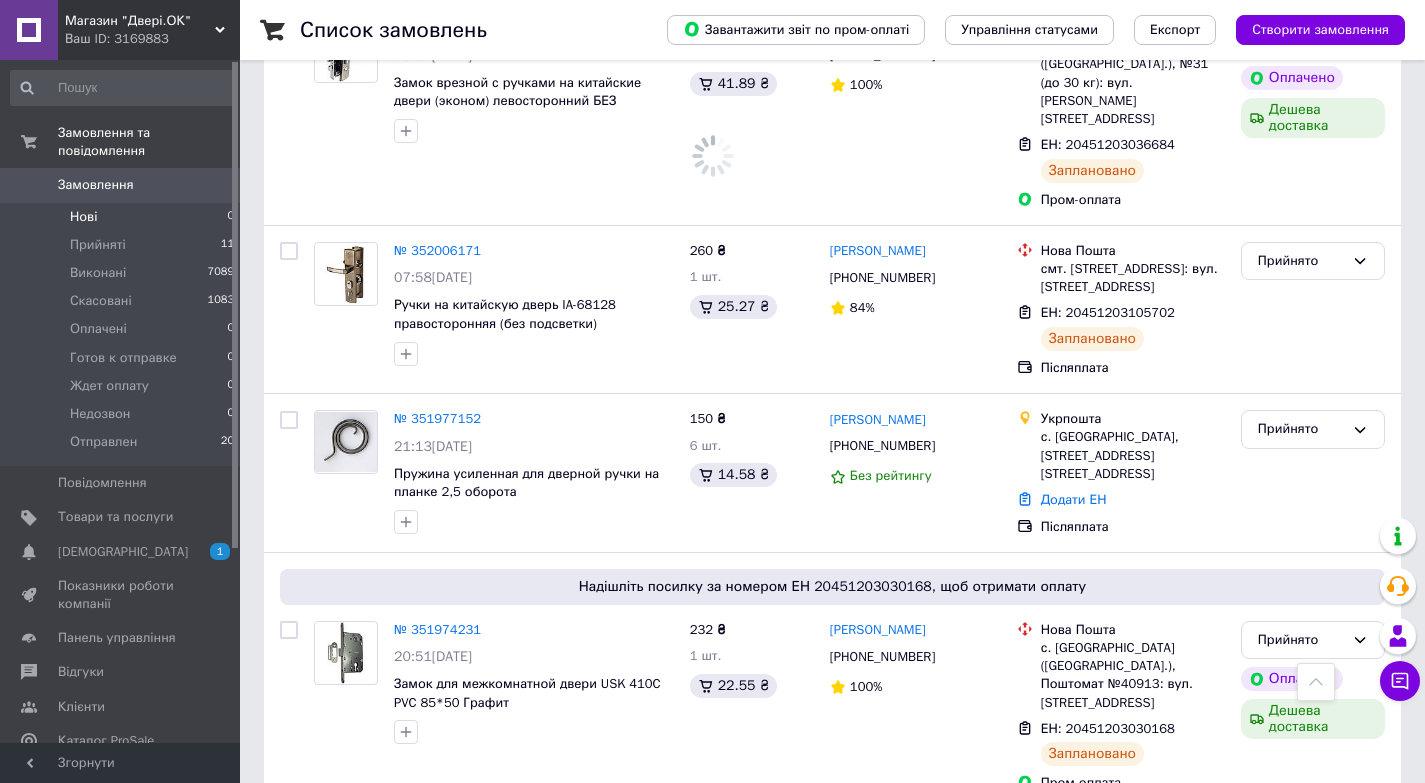 scroll, scrollTop: 0, scrollLeft: 0, axis: both 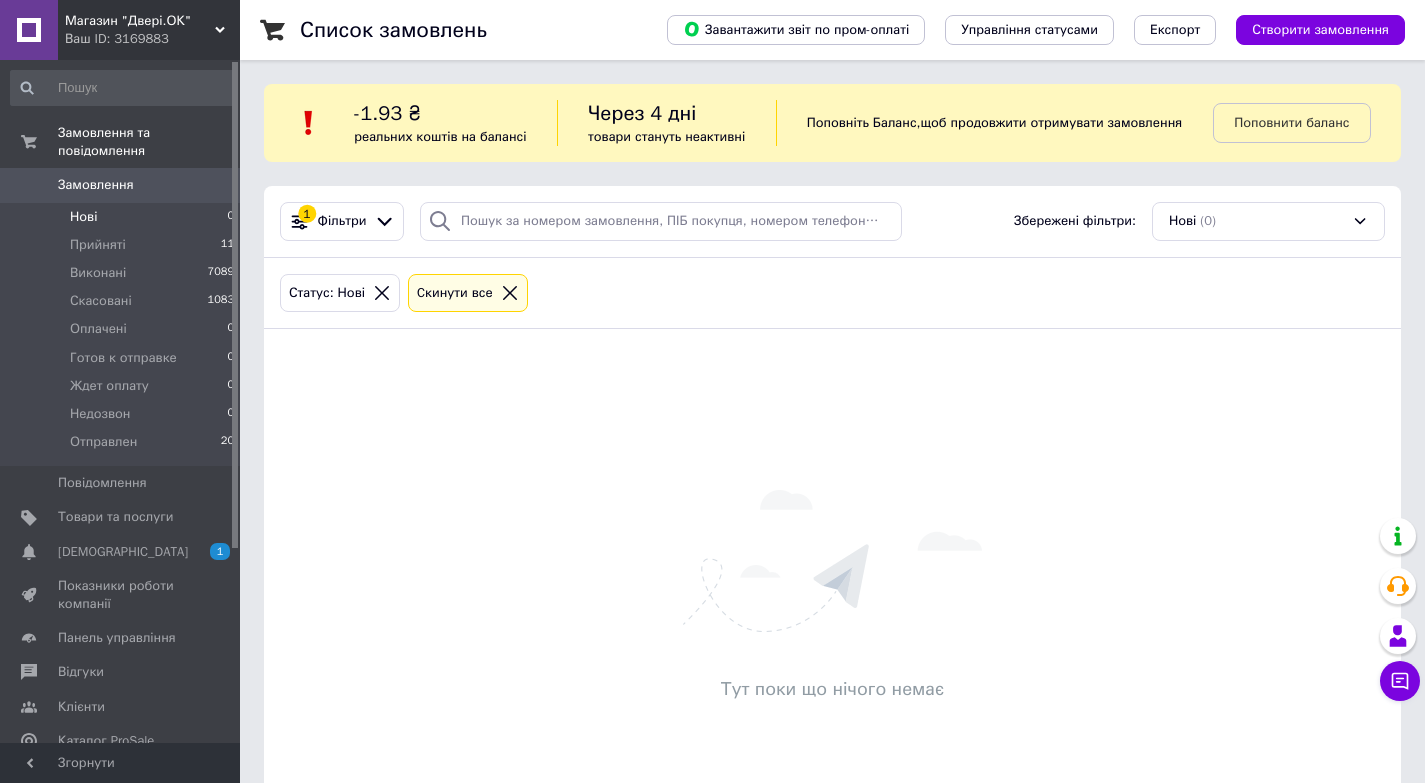 click 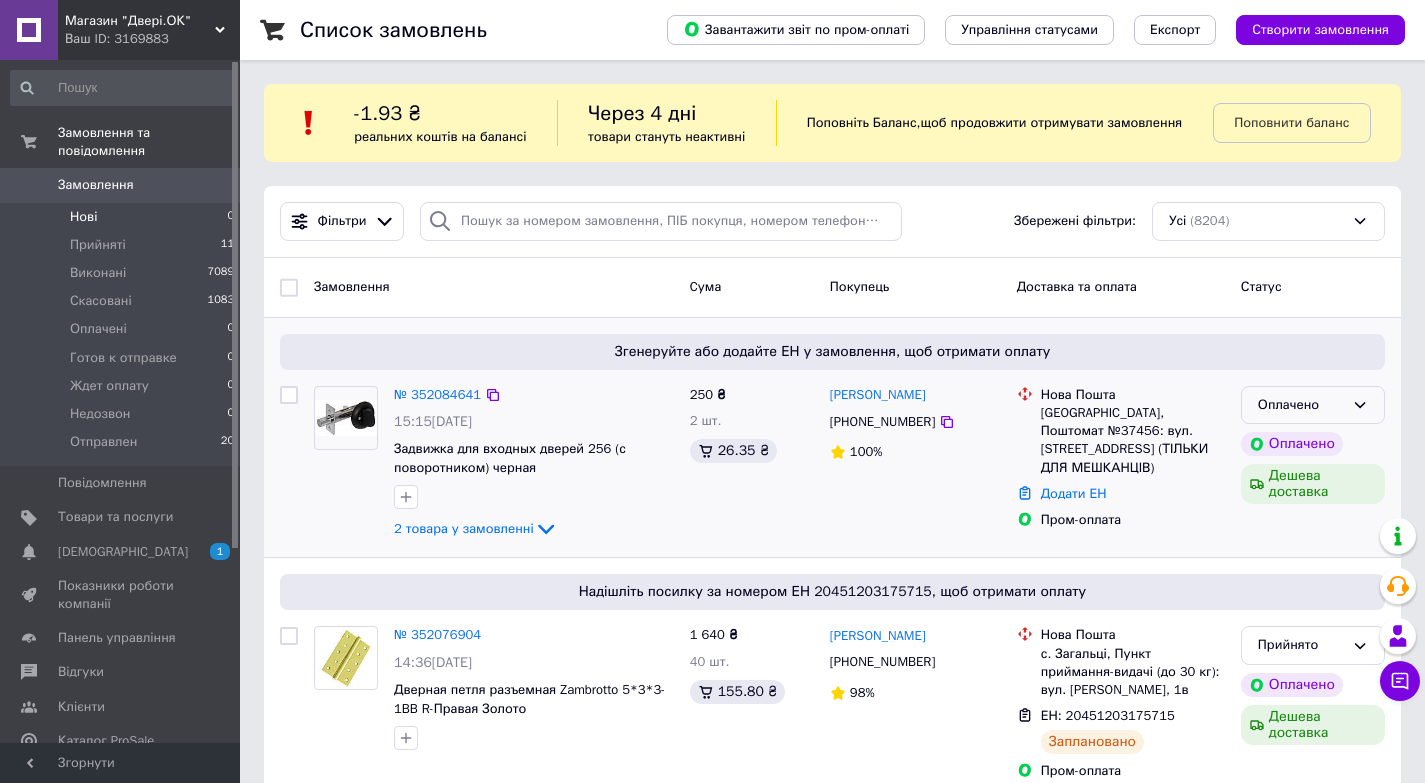 click on "Оплачено" at bounding box center (1313, 405) 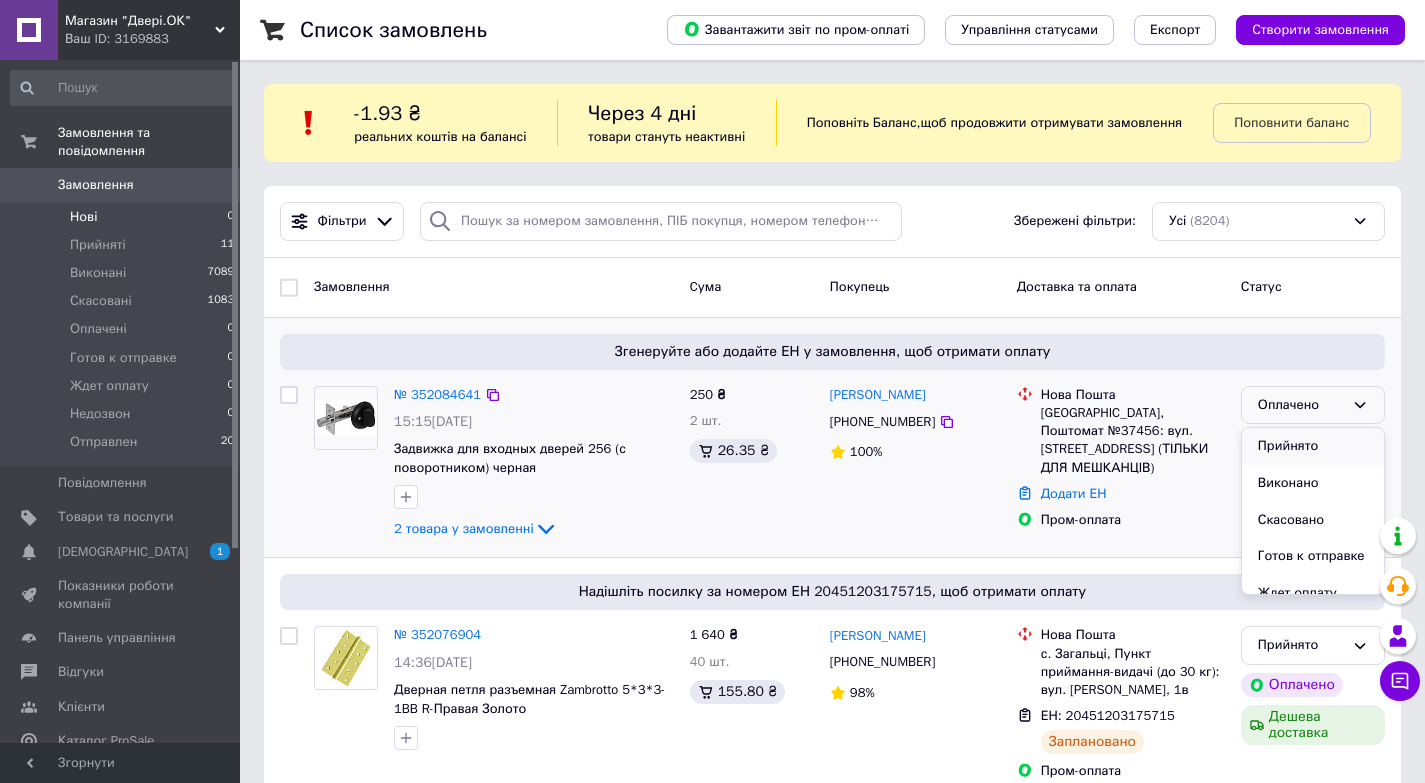 click on "Прийнято" at bounding box center (1313, 446) 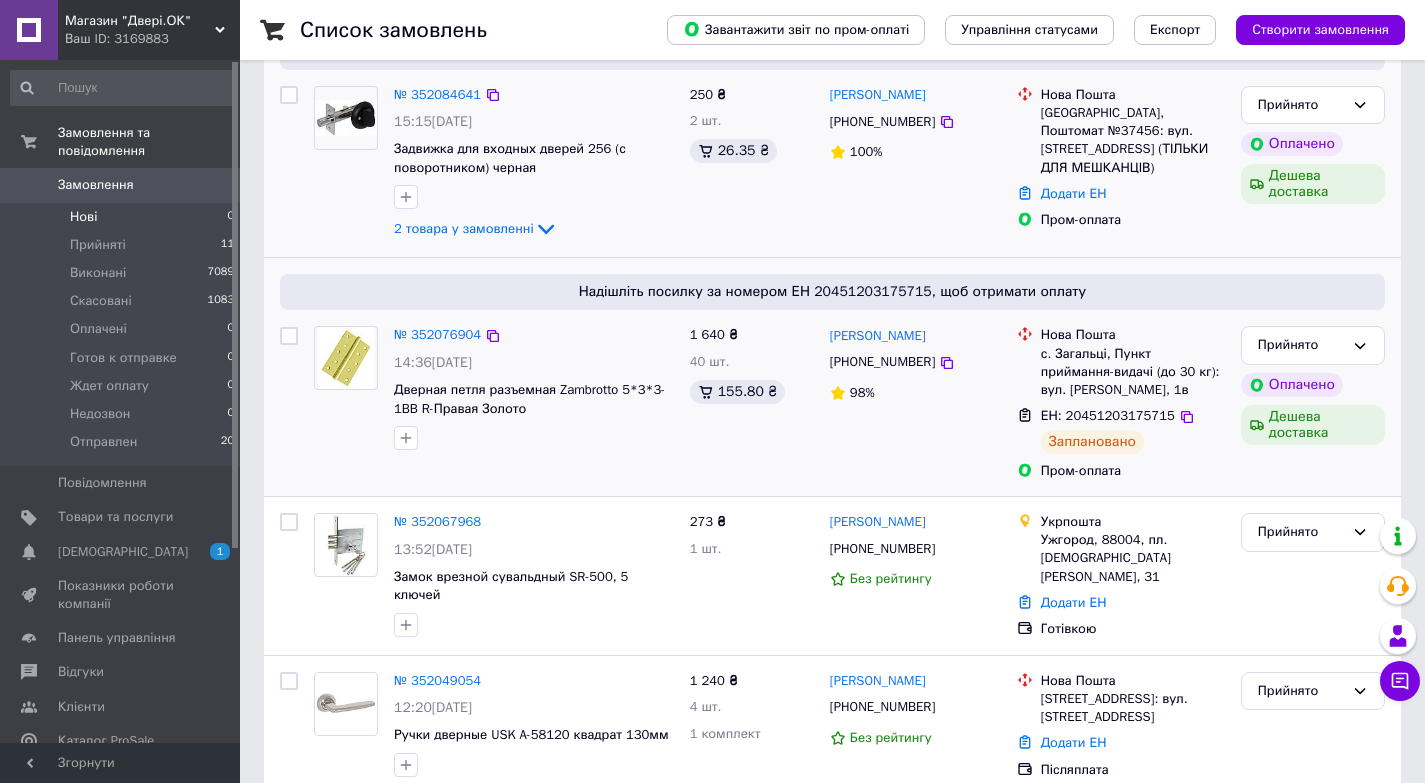 scroll, scrollTop: 200, scrollLeft: 0, axis: vertical 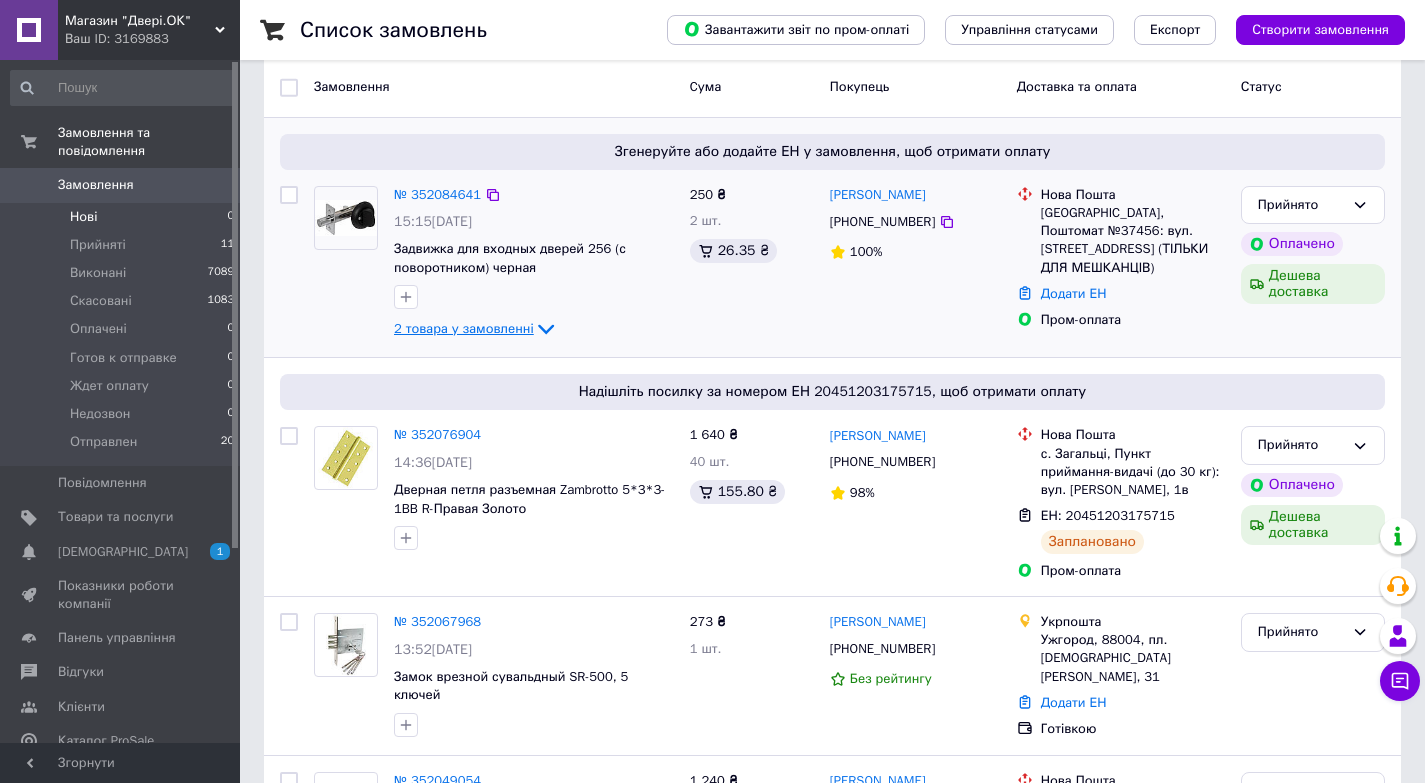 click 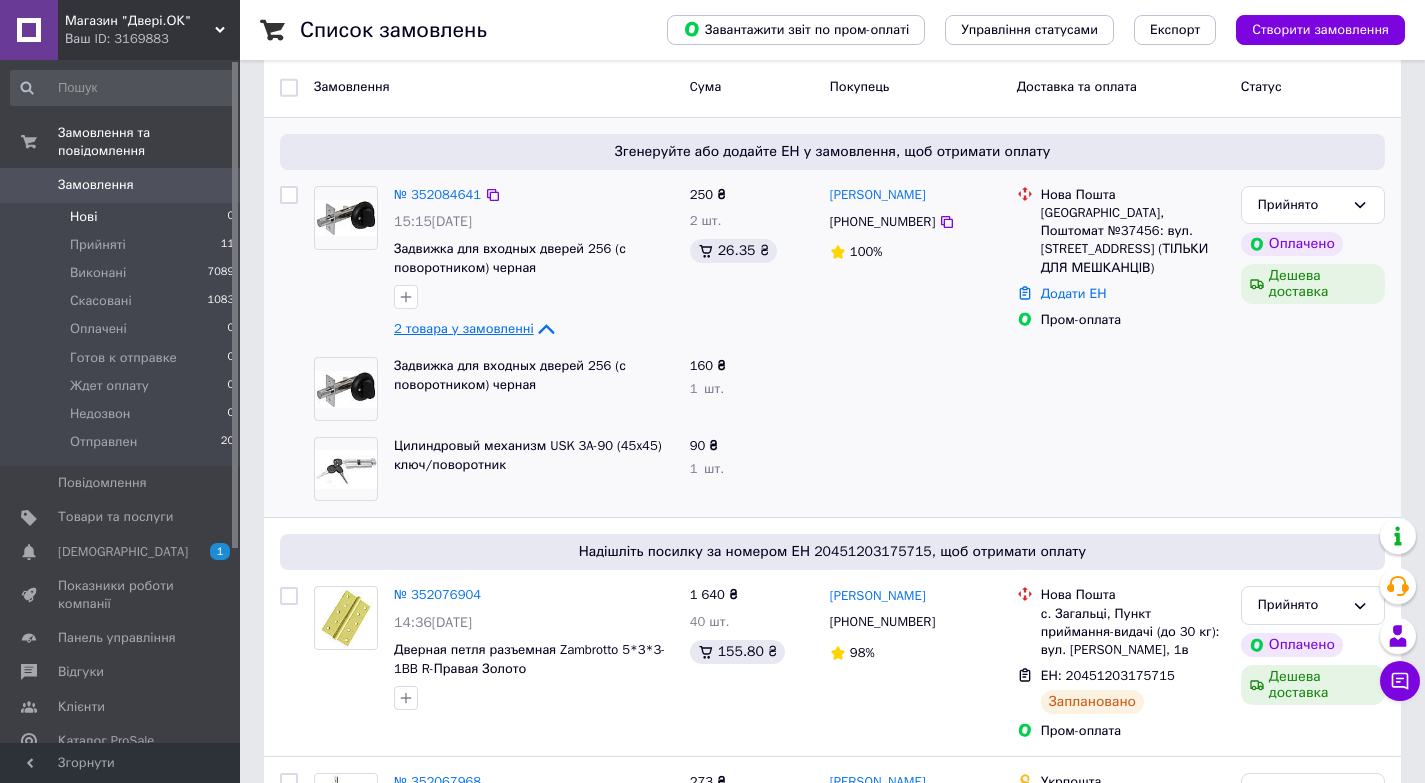 click 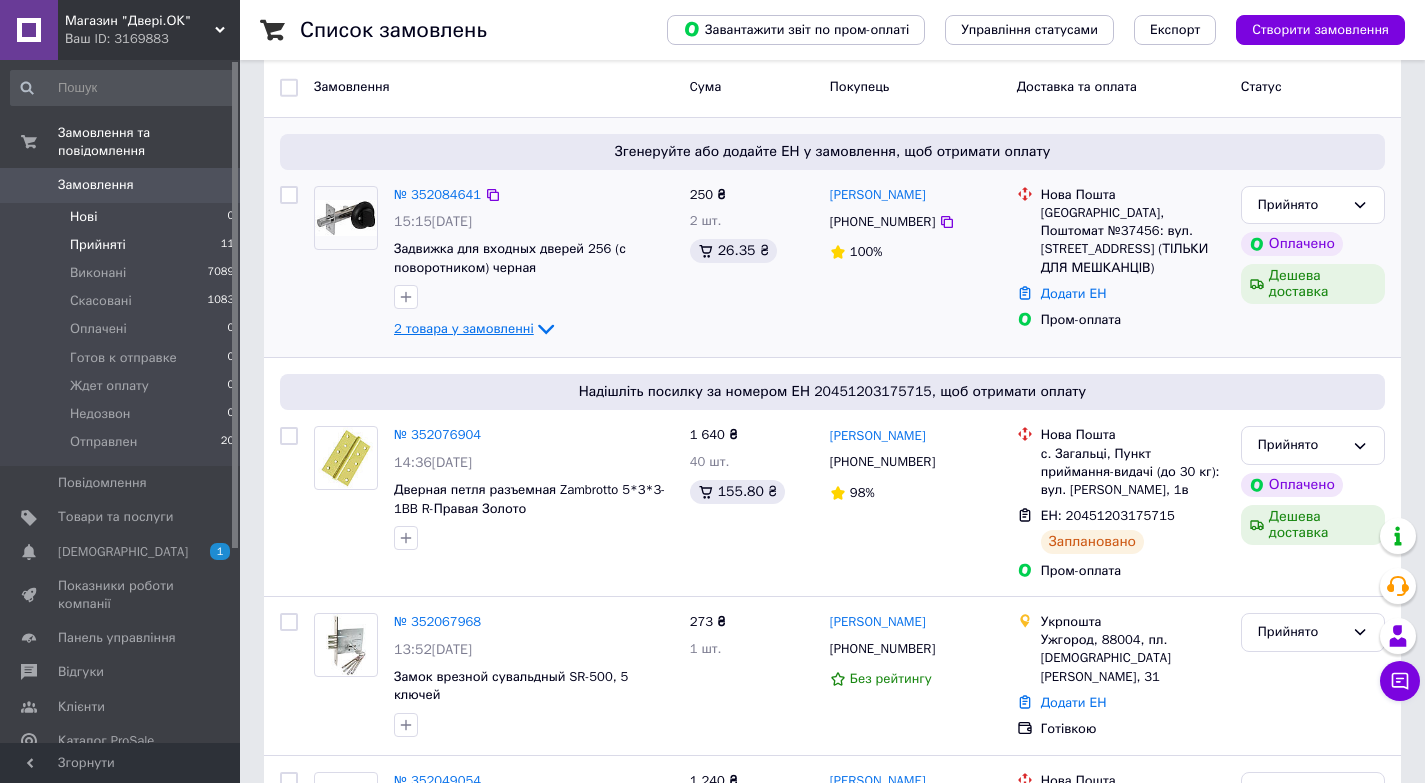 click on "Прийняті" at bounding box center (98, 245) 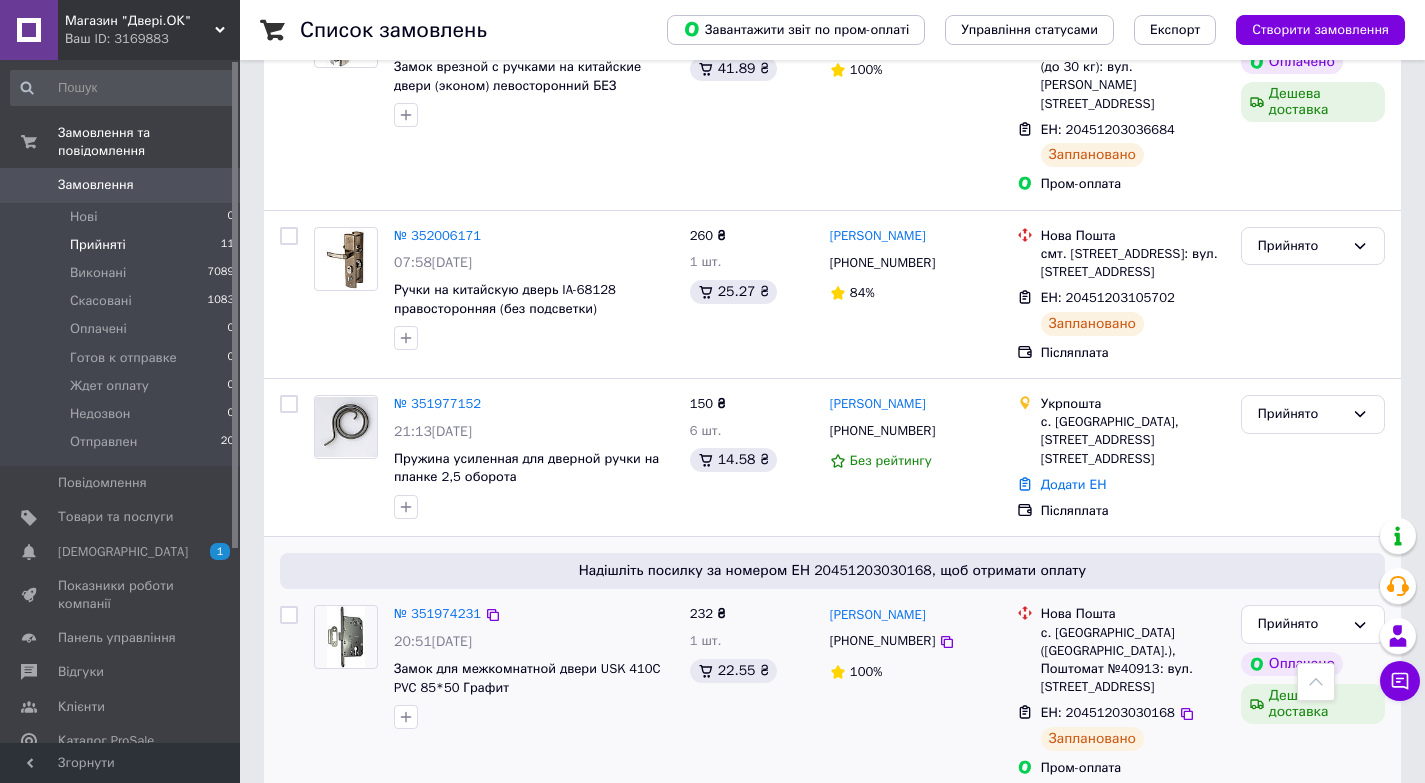 scroll, scrollTop: 2169, scrollLeft: 0, axis: vertical 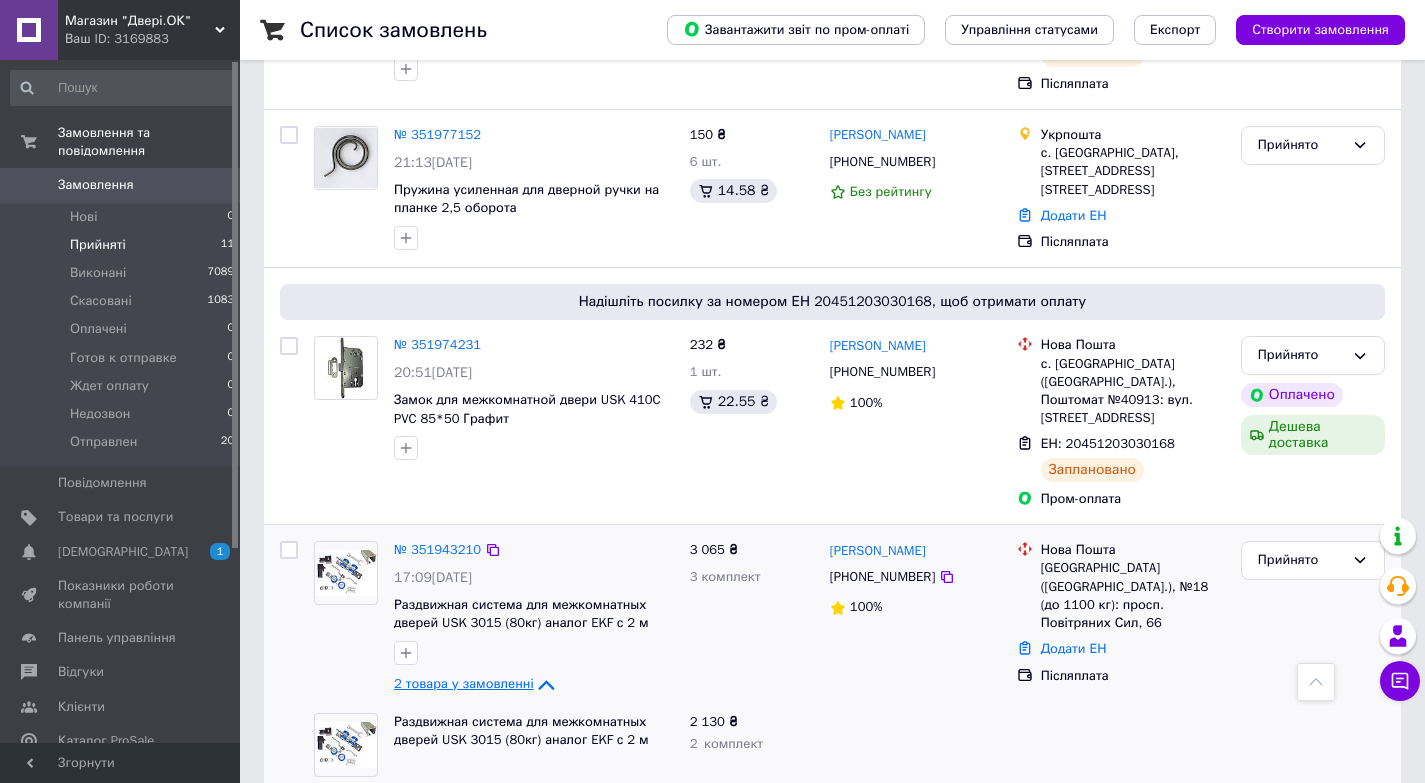 click 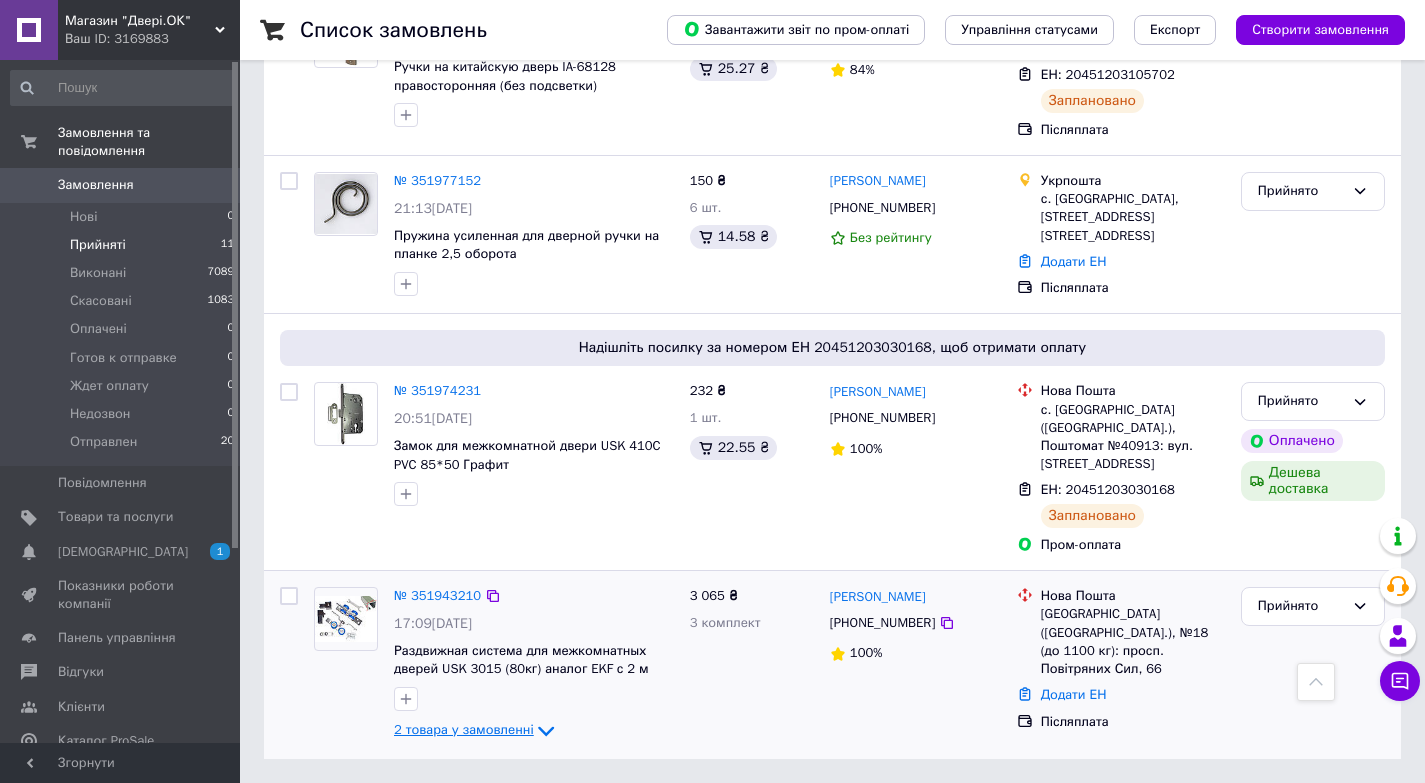 scroll, scrollTop: 2008, scrollLeft: 0, axis: vertical 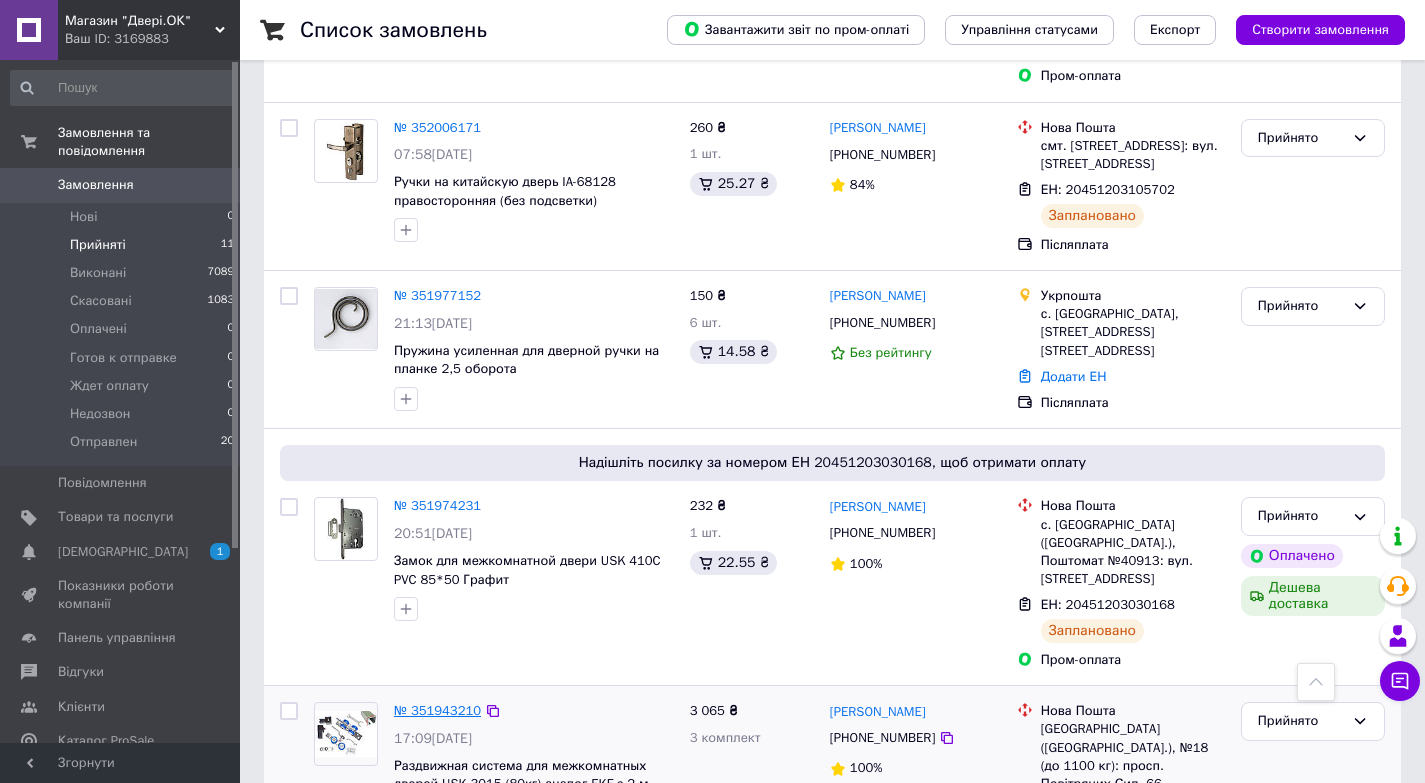 click on "№ 351943210" at bounding box center (437, 710) 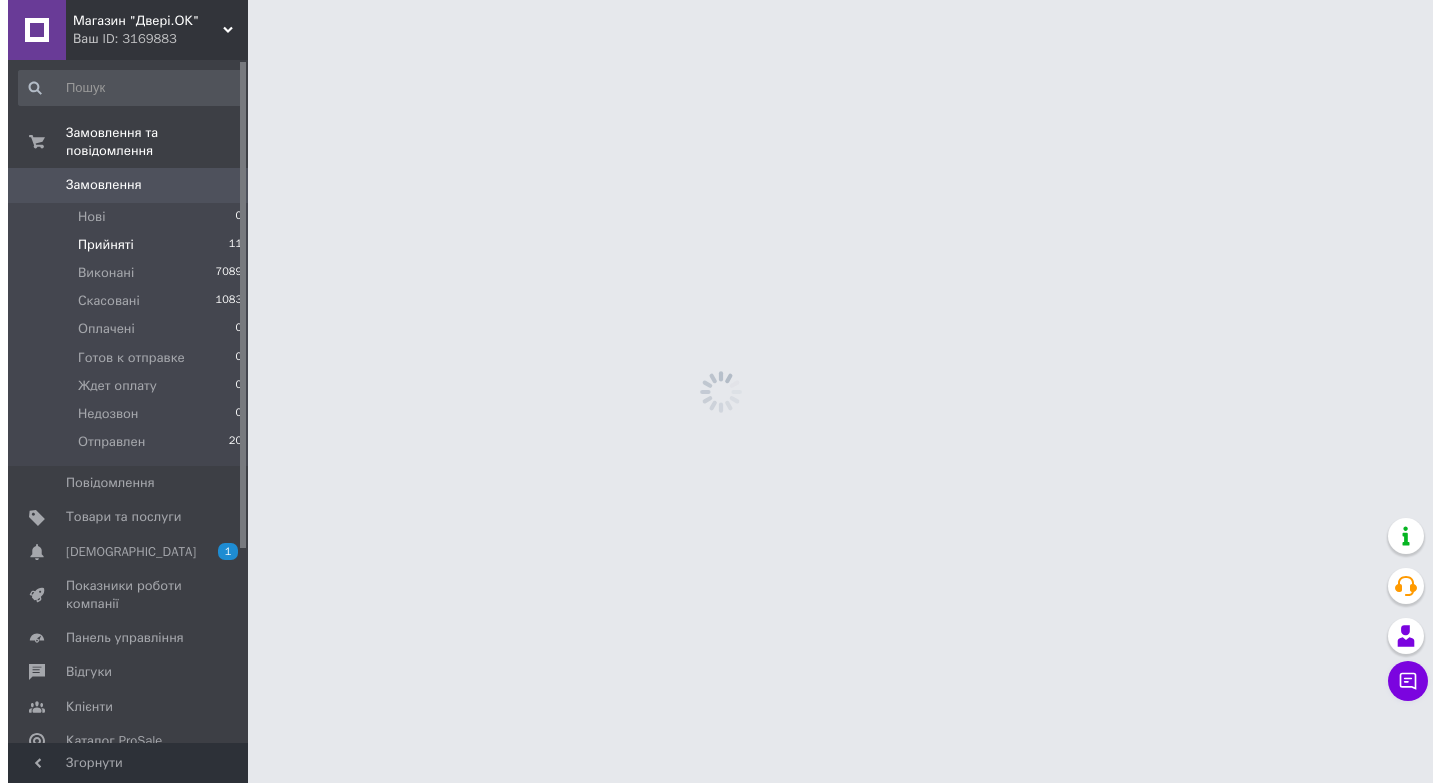 scroll, scrollTop: 0, scrollLeft: 0, axis: both 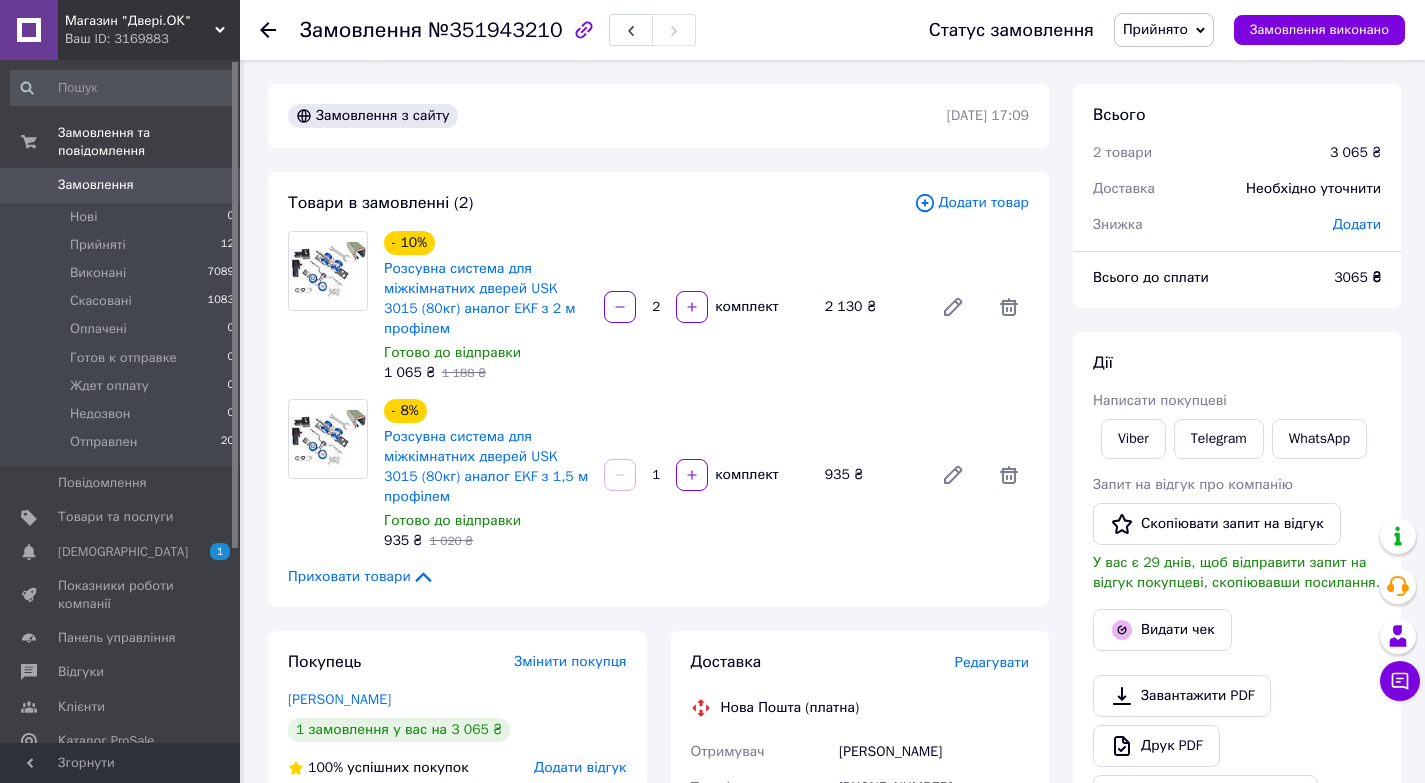 click on "Редагувати" at bounding box center (992, 662) 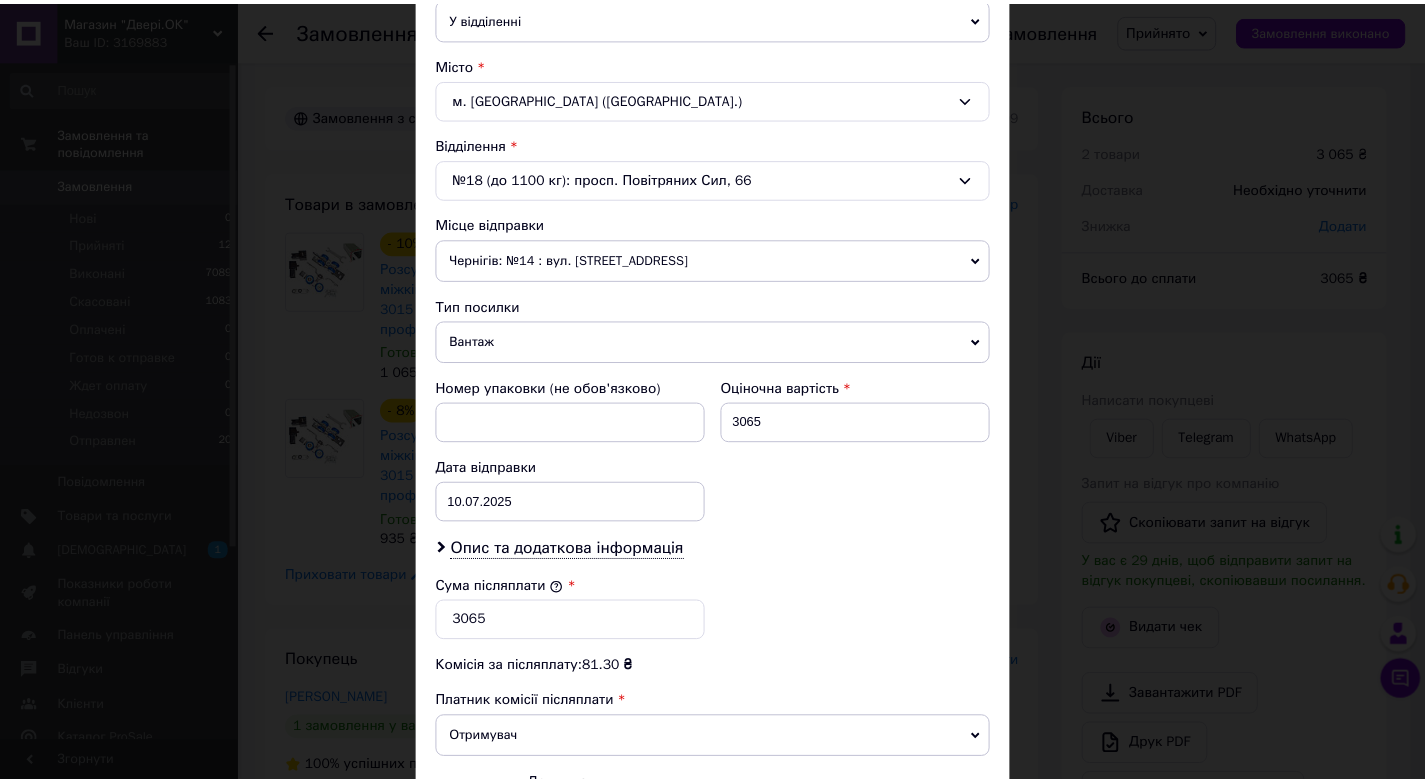 scroll, scrollTop: 743, scrollLeft: 0, axis: vertical 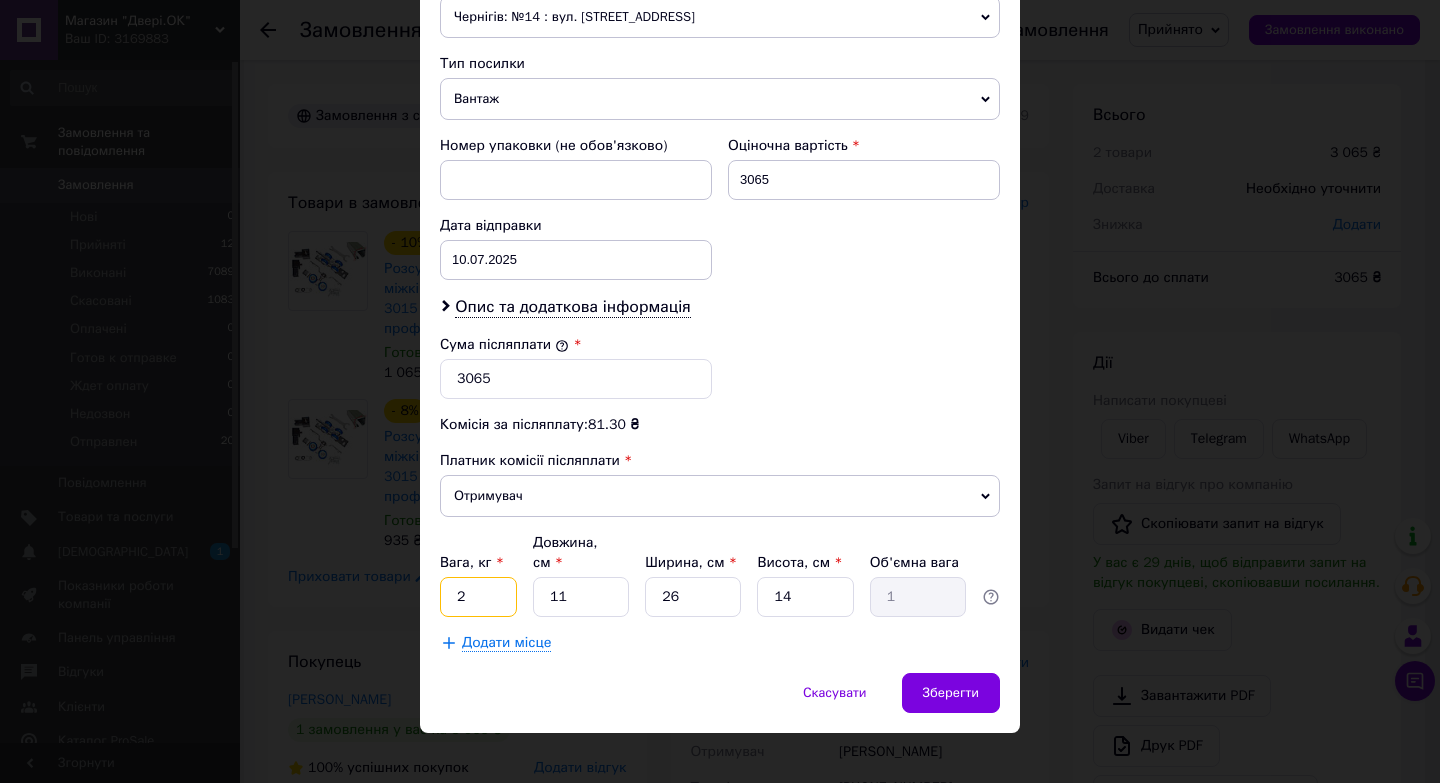 drag, startPoint x: 476, startPoint y: 576, endPoint x: 442, endPoint y: 576, distance: 34 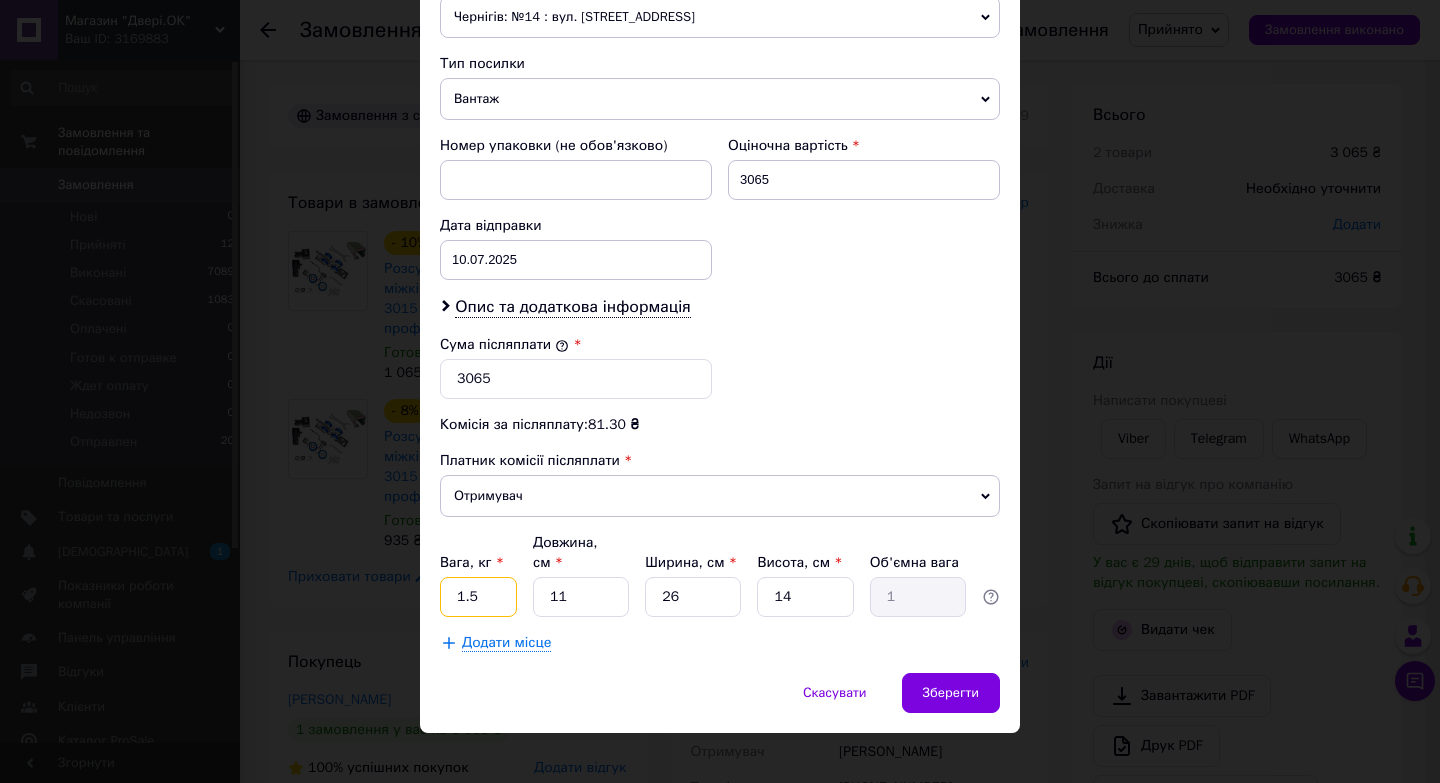 type on "1.5" 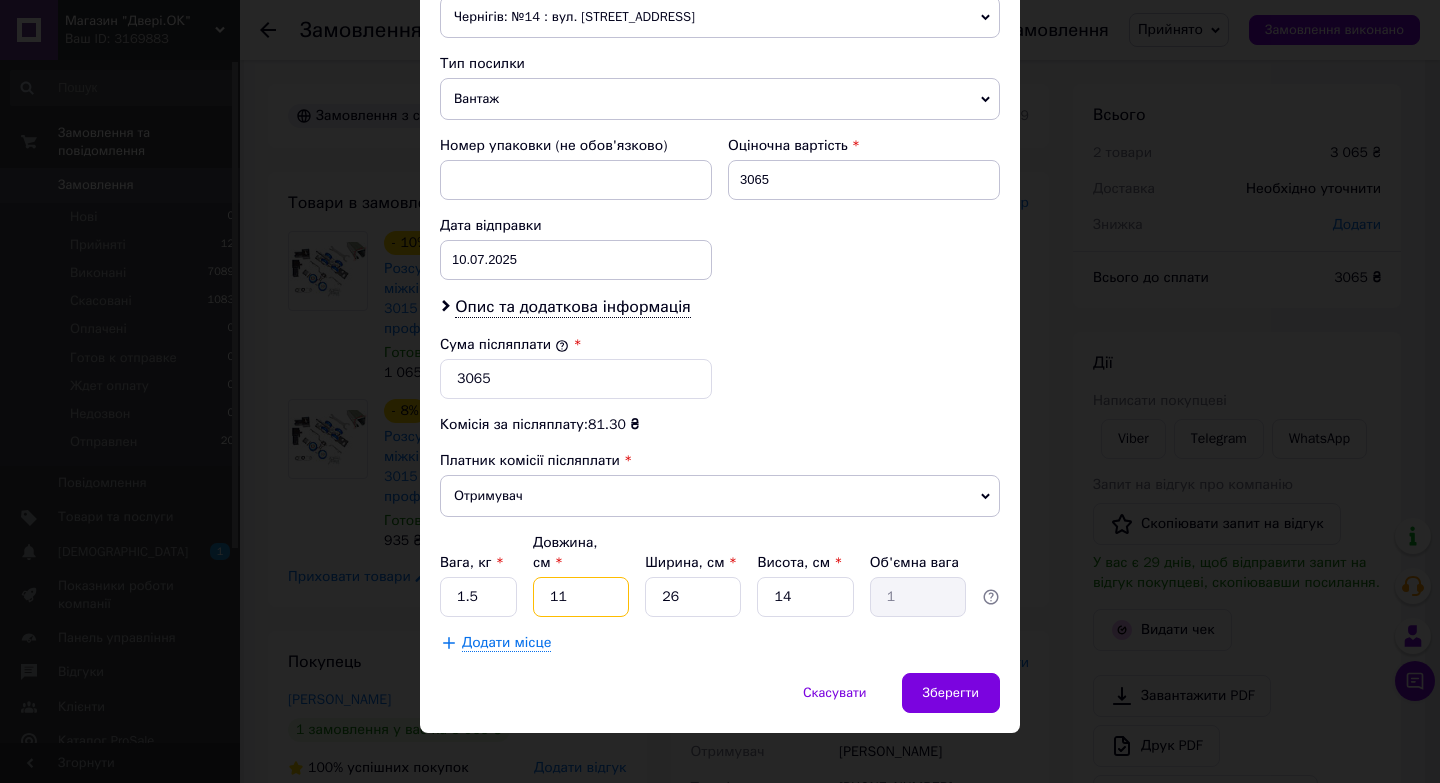 type on "2" 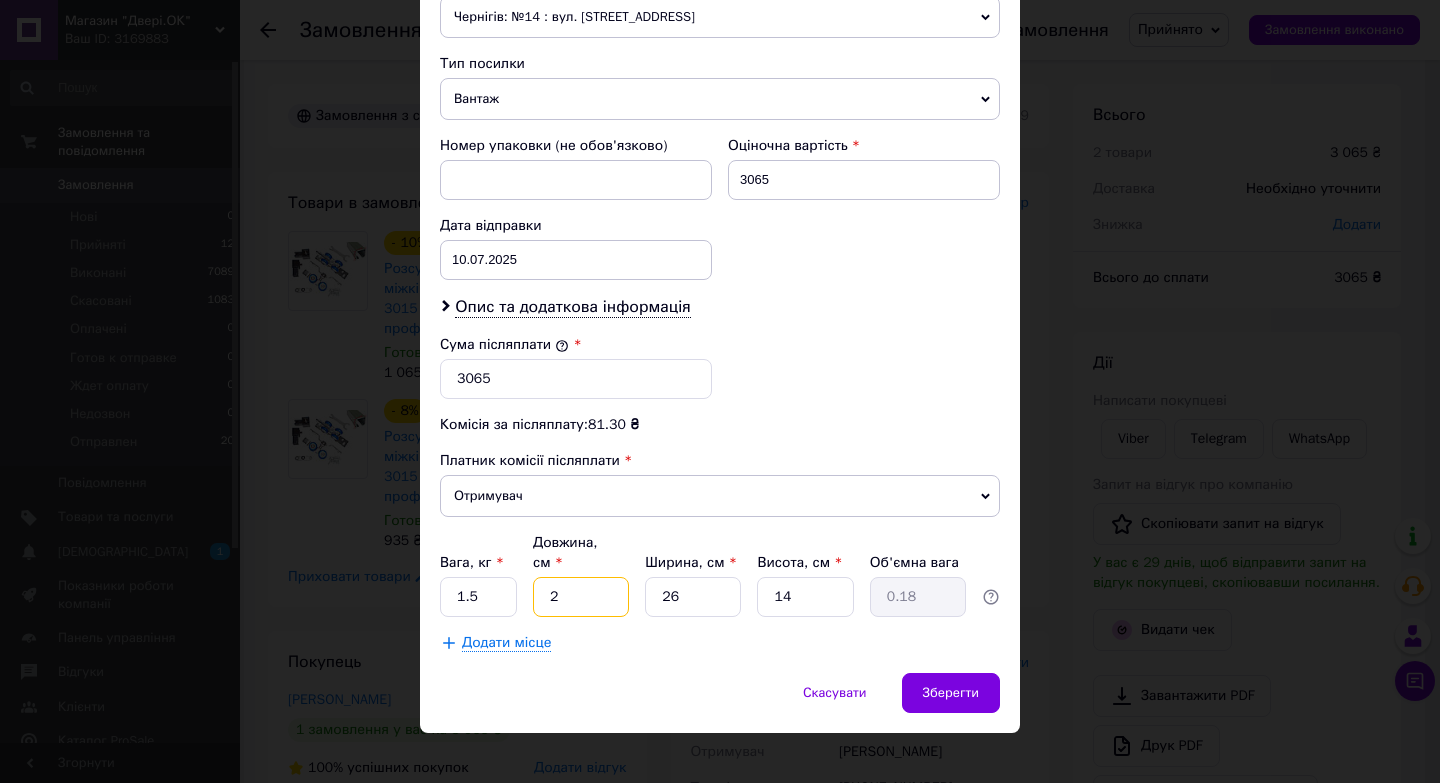 type on "20" 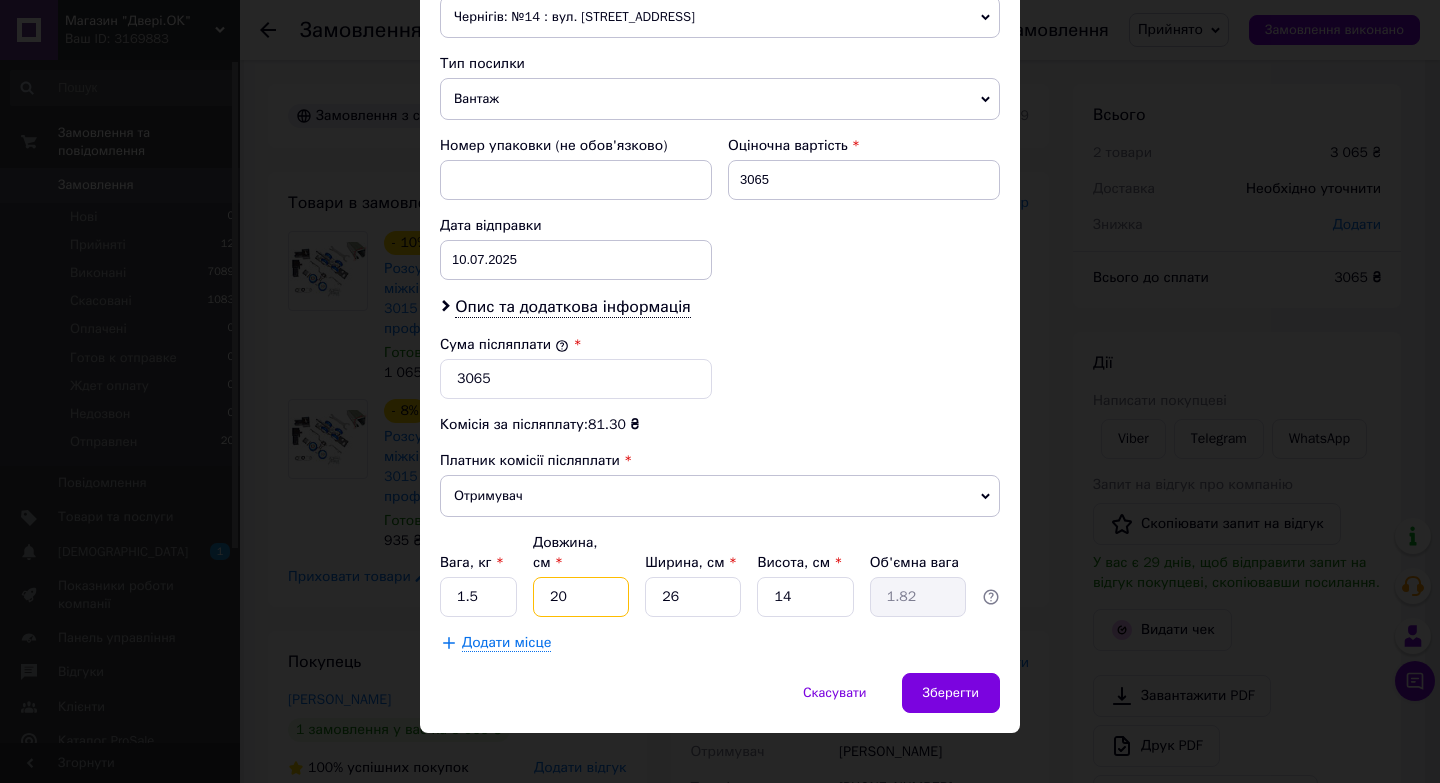 type on "20" 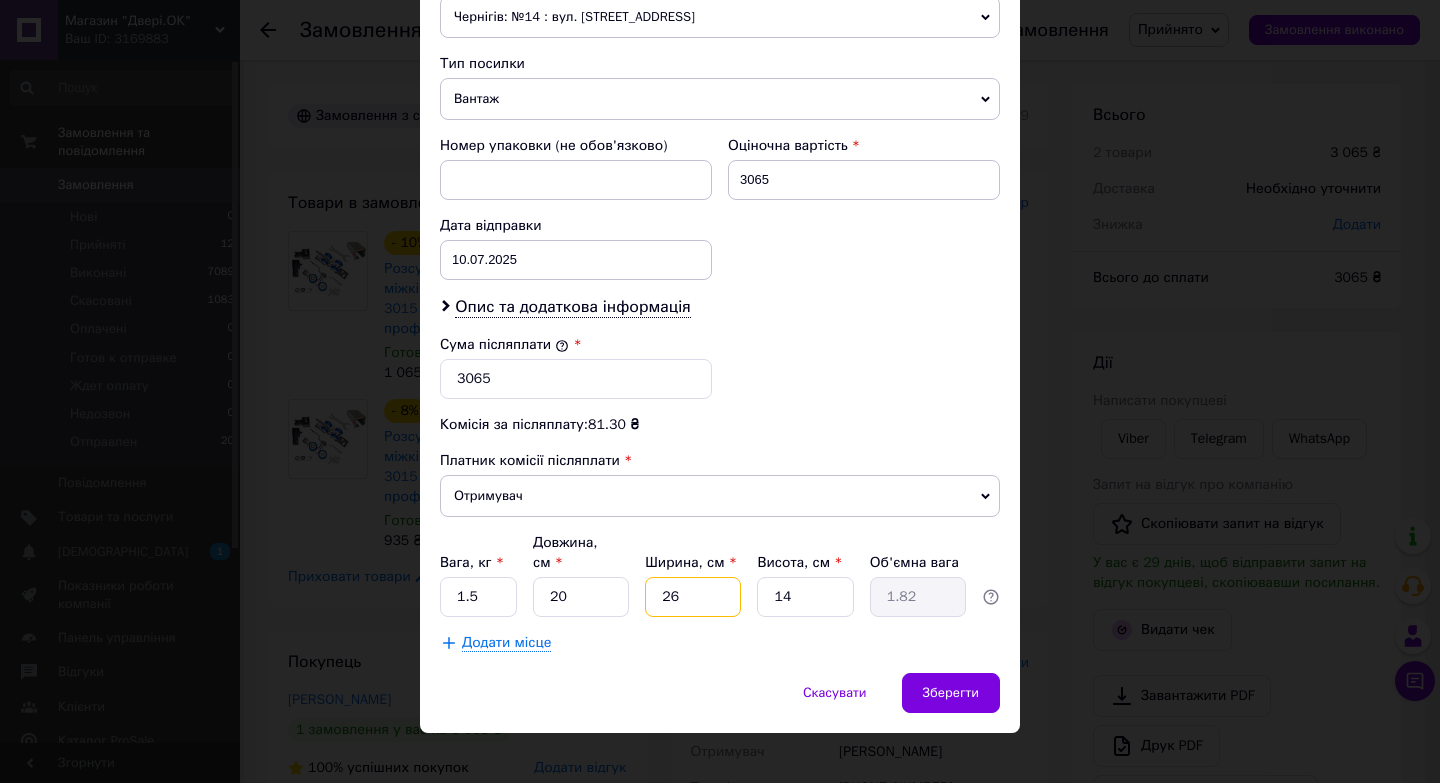 type on "1" 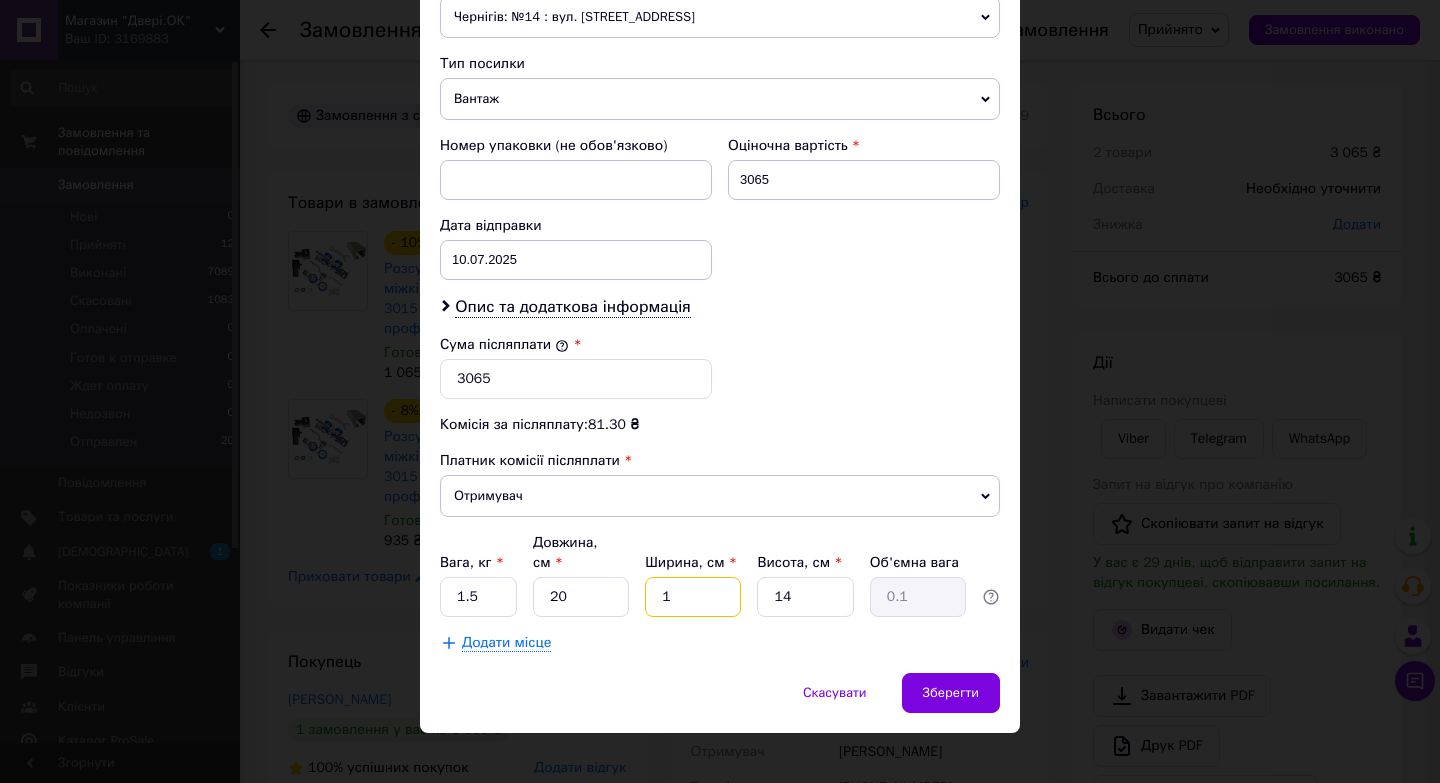 type on "10" 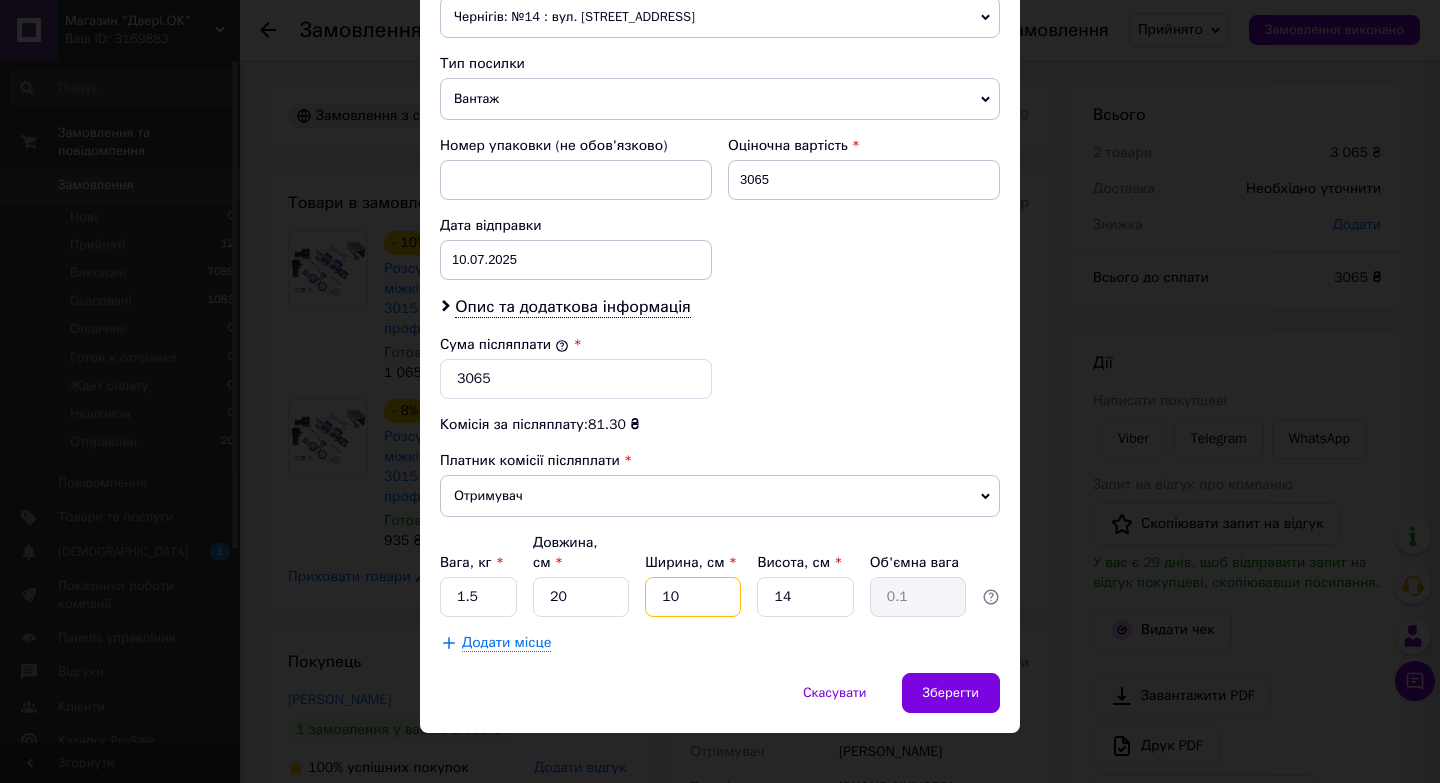type on "0.7" 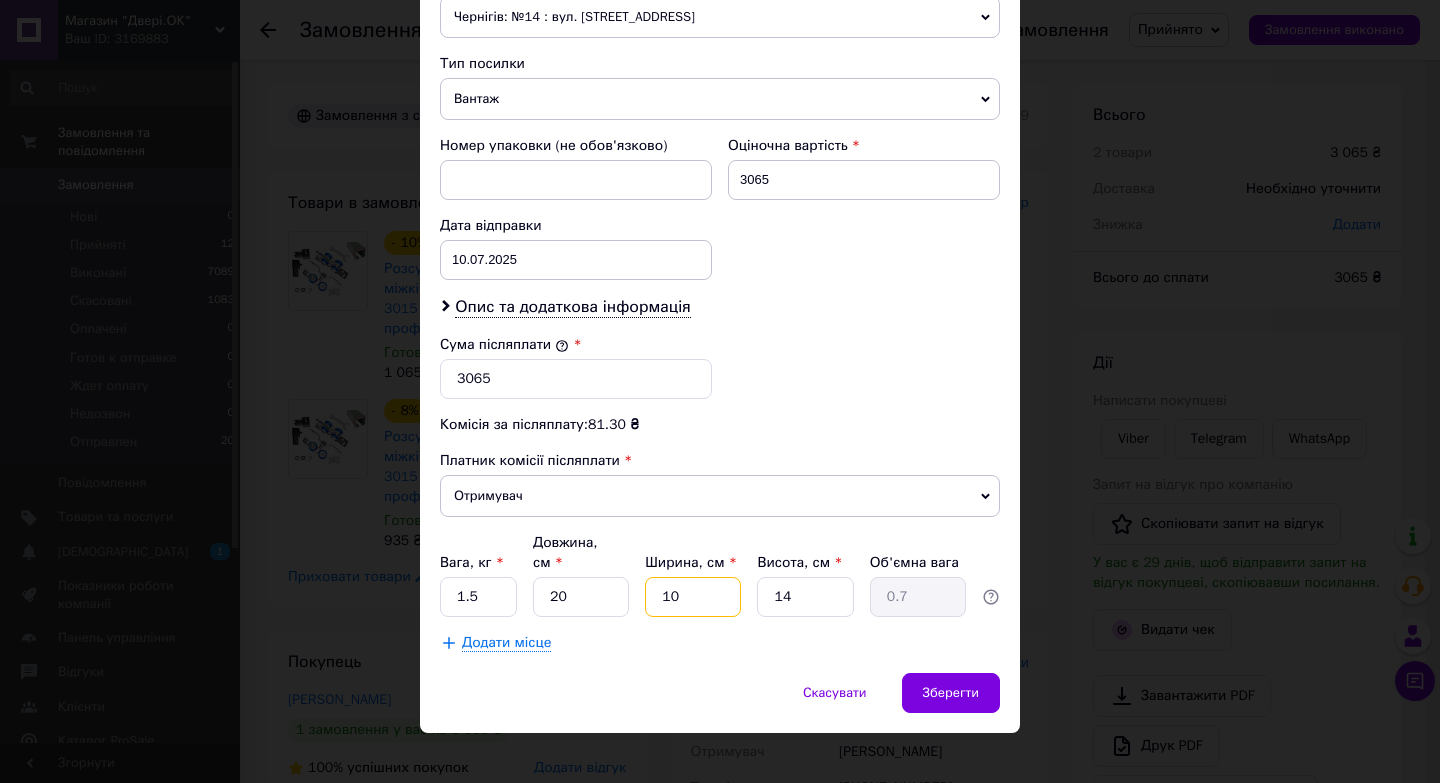 type on "10" 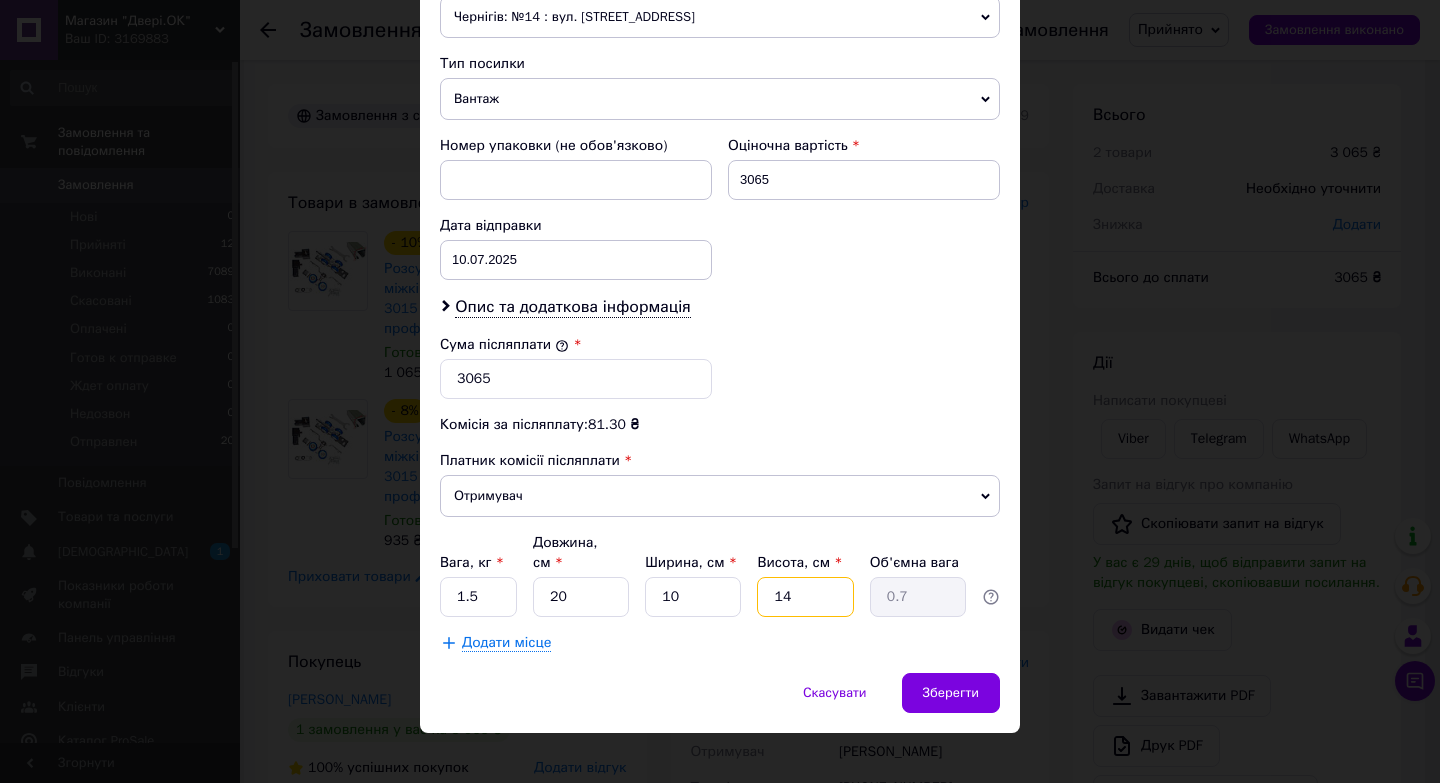 type on "1" 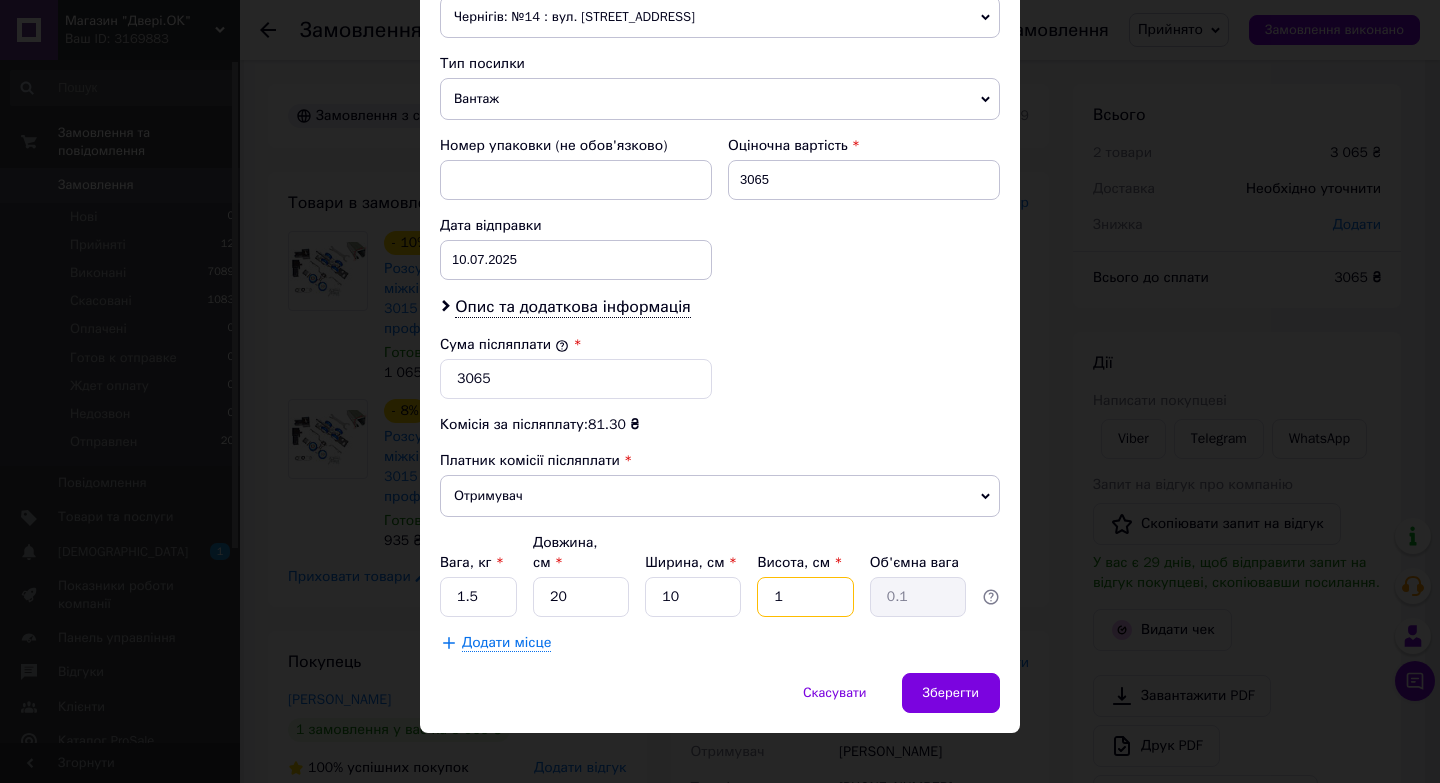 type on "10" 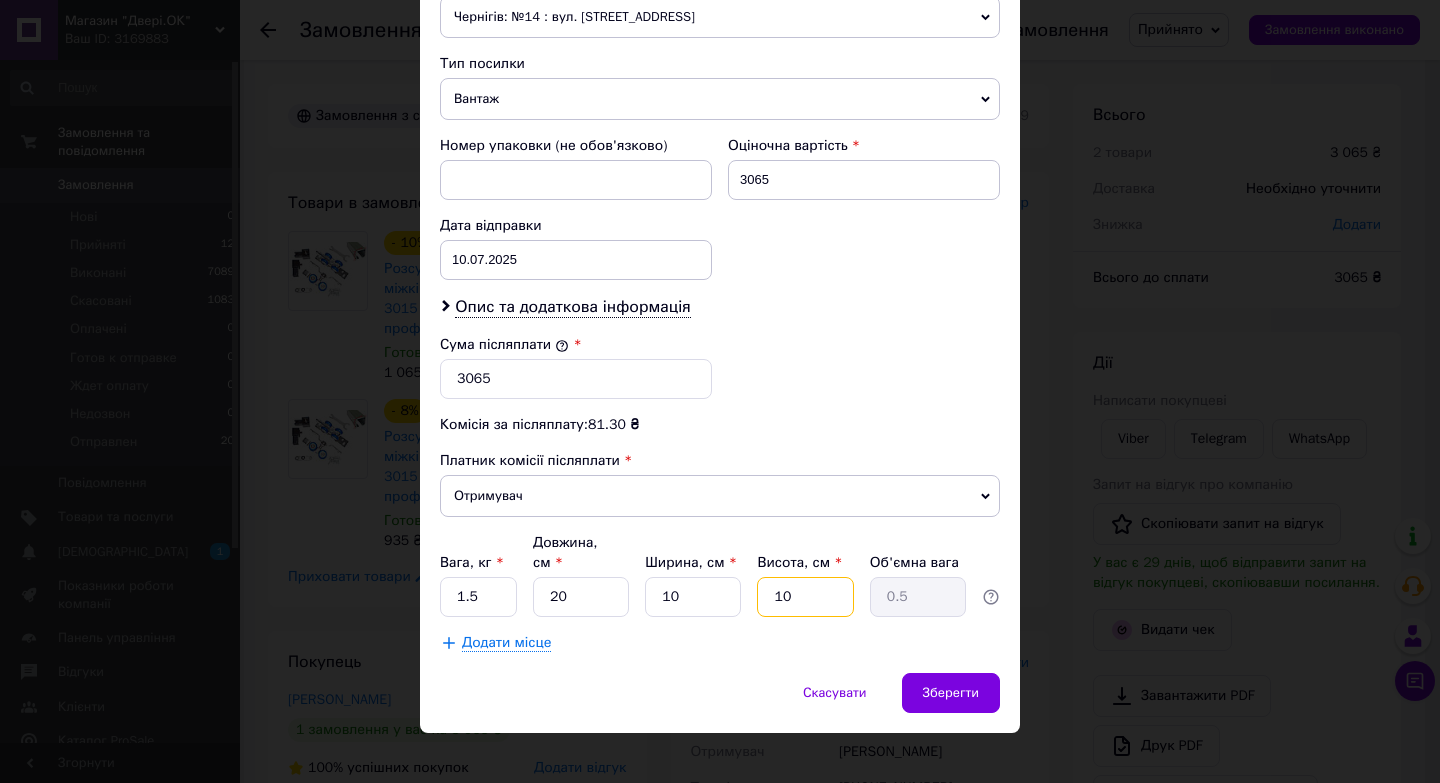 type on "10" 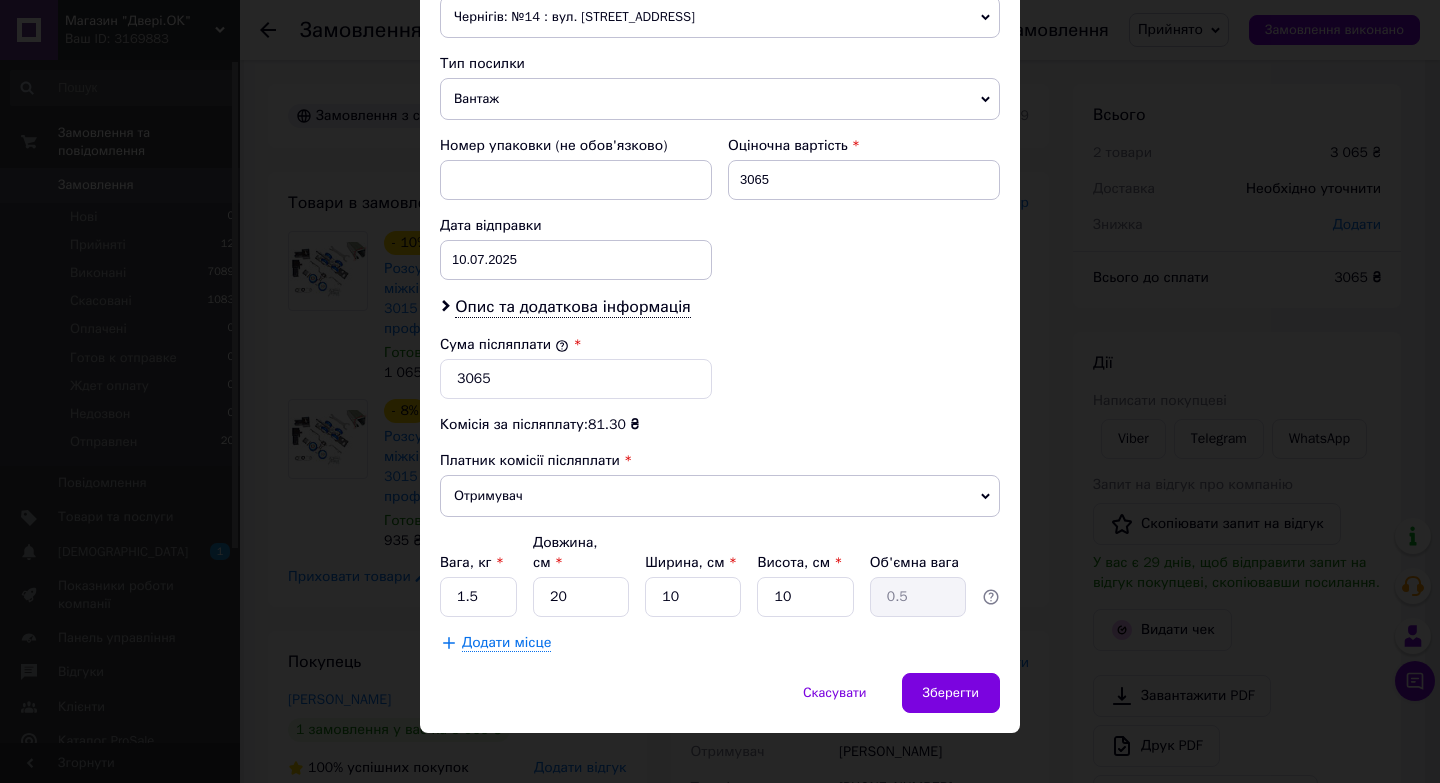 click on "Додати місце" at bounding box center [506, 643] 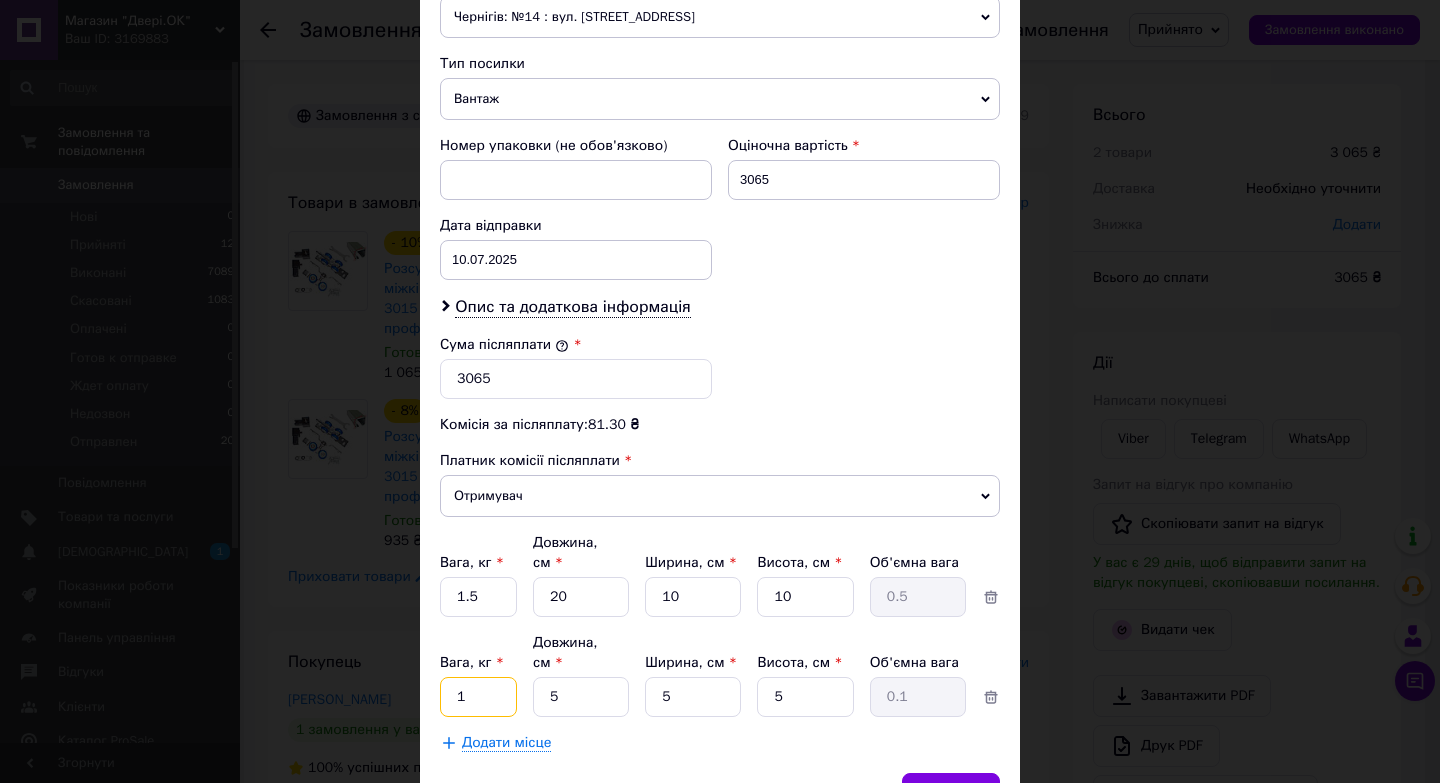 click on "1" at bounding box center [478, 597] 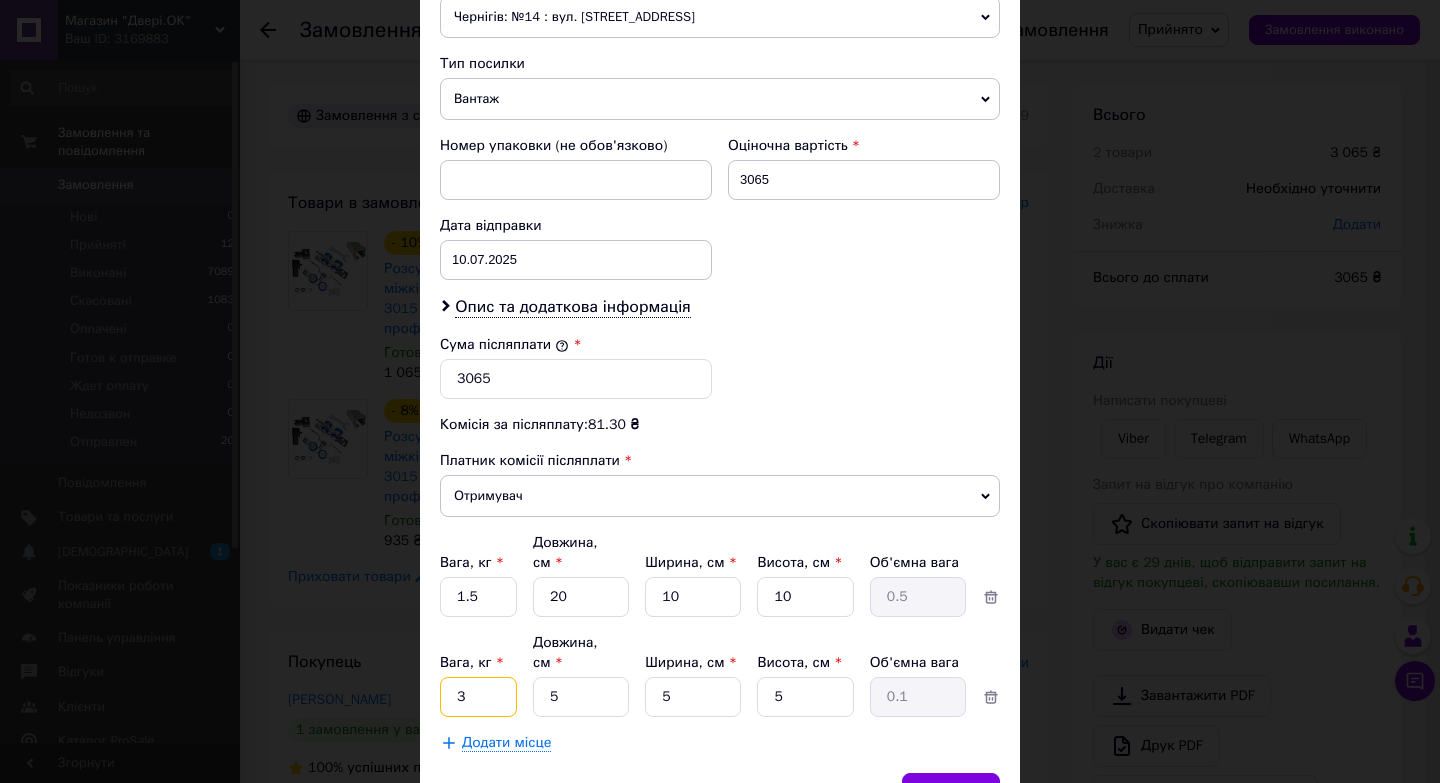 type on "3" 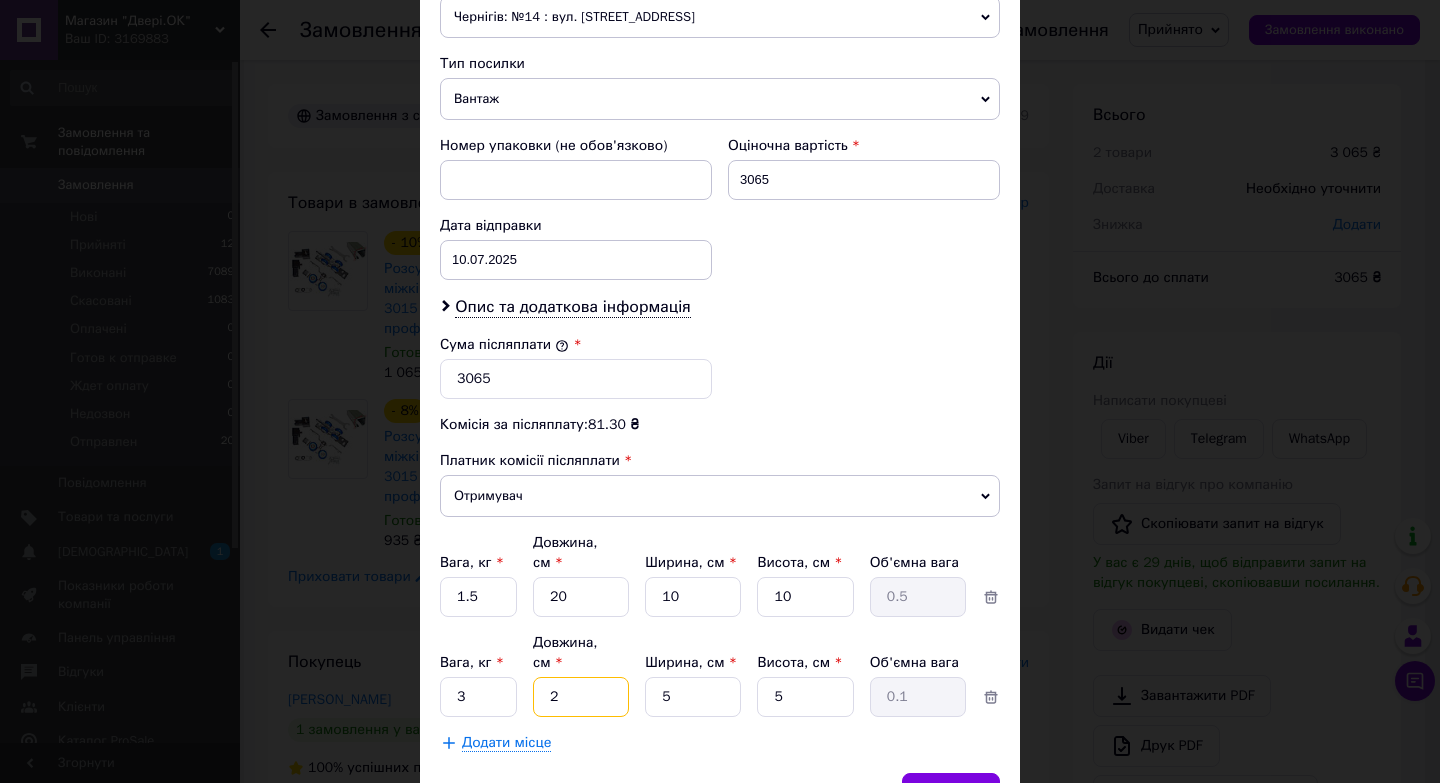 type on "20" 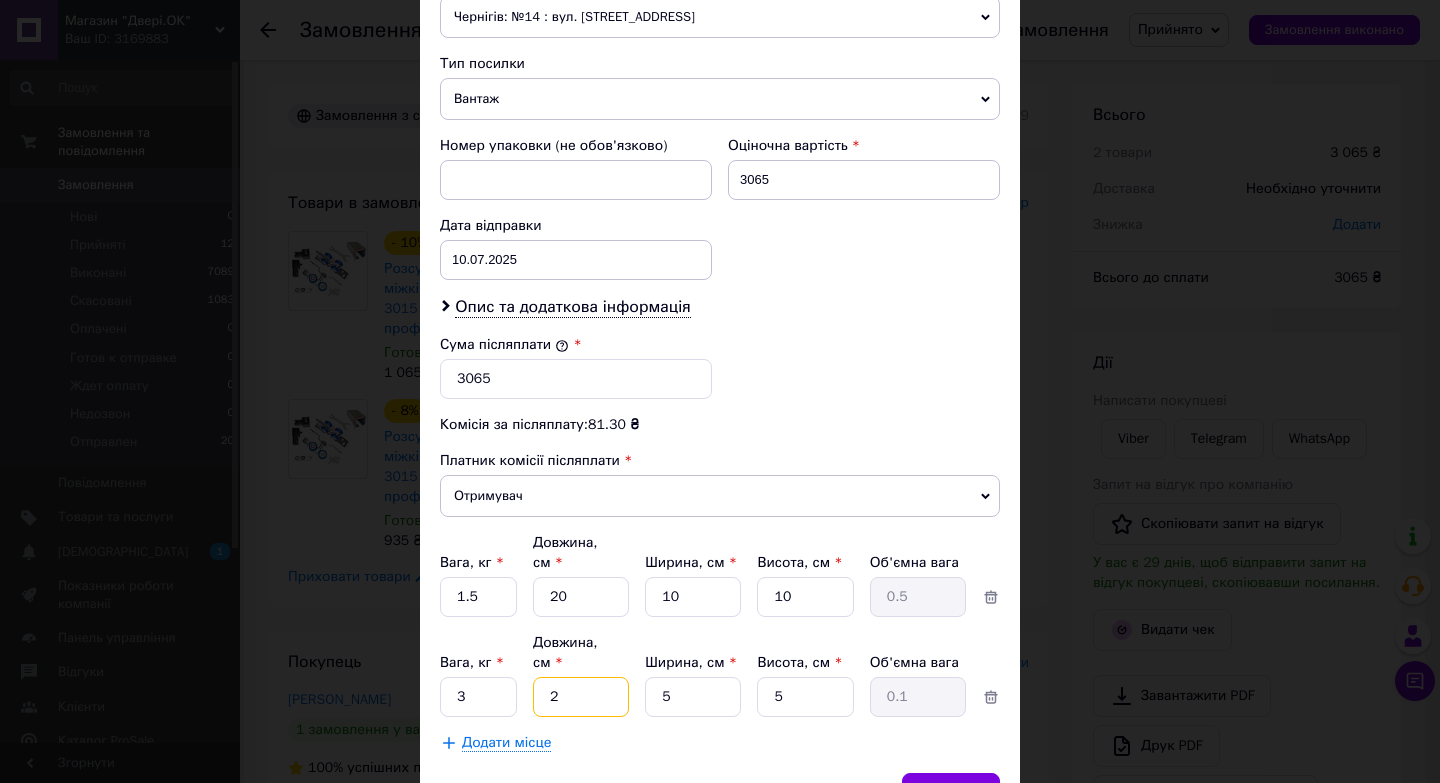 type on "0.13" 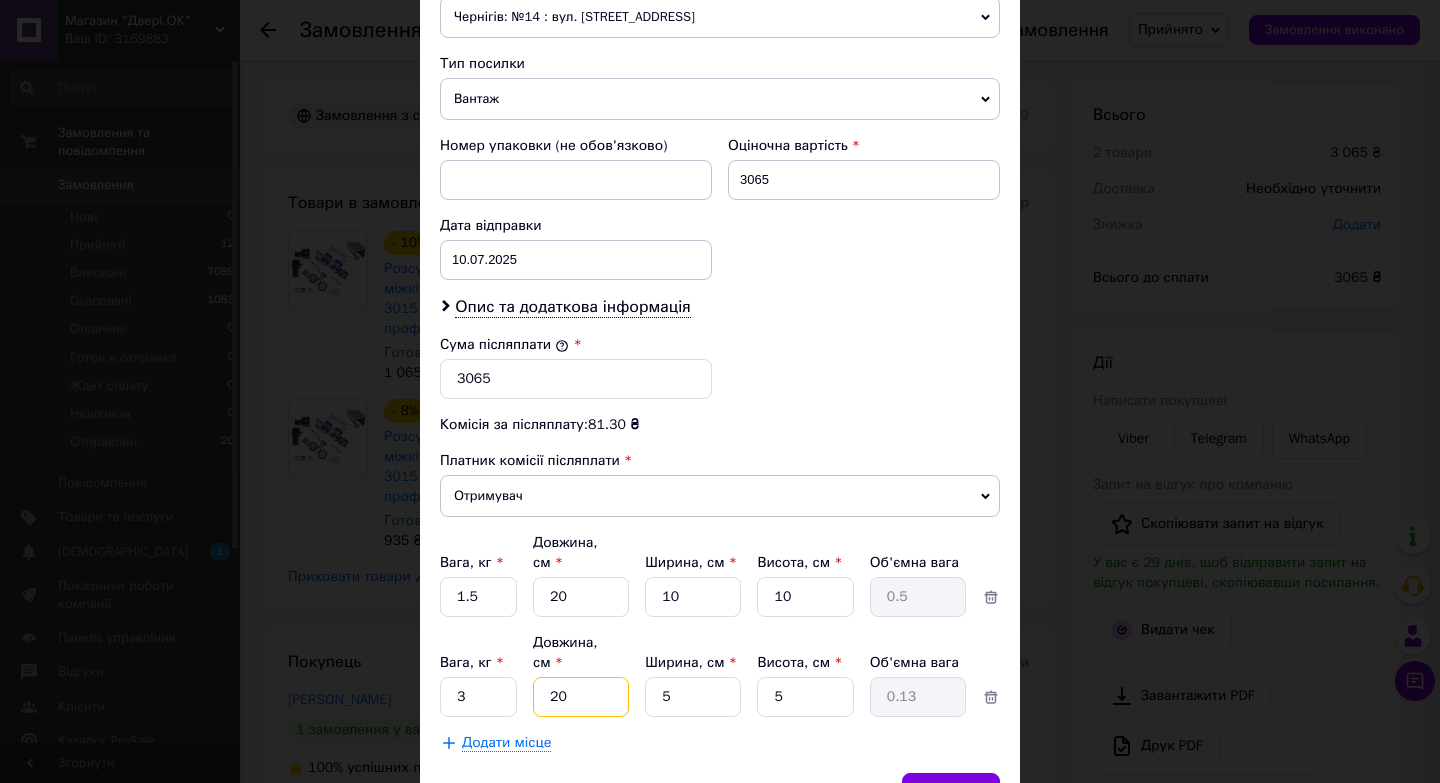 type on "200" 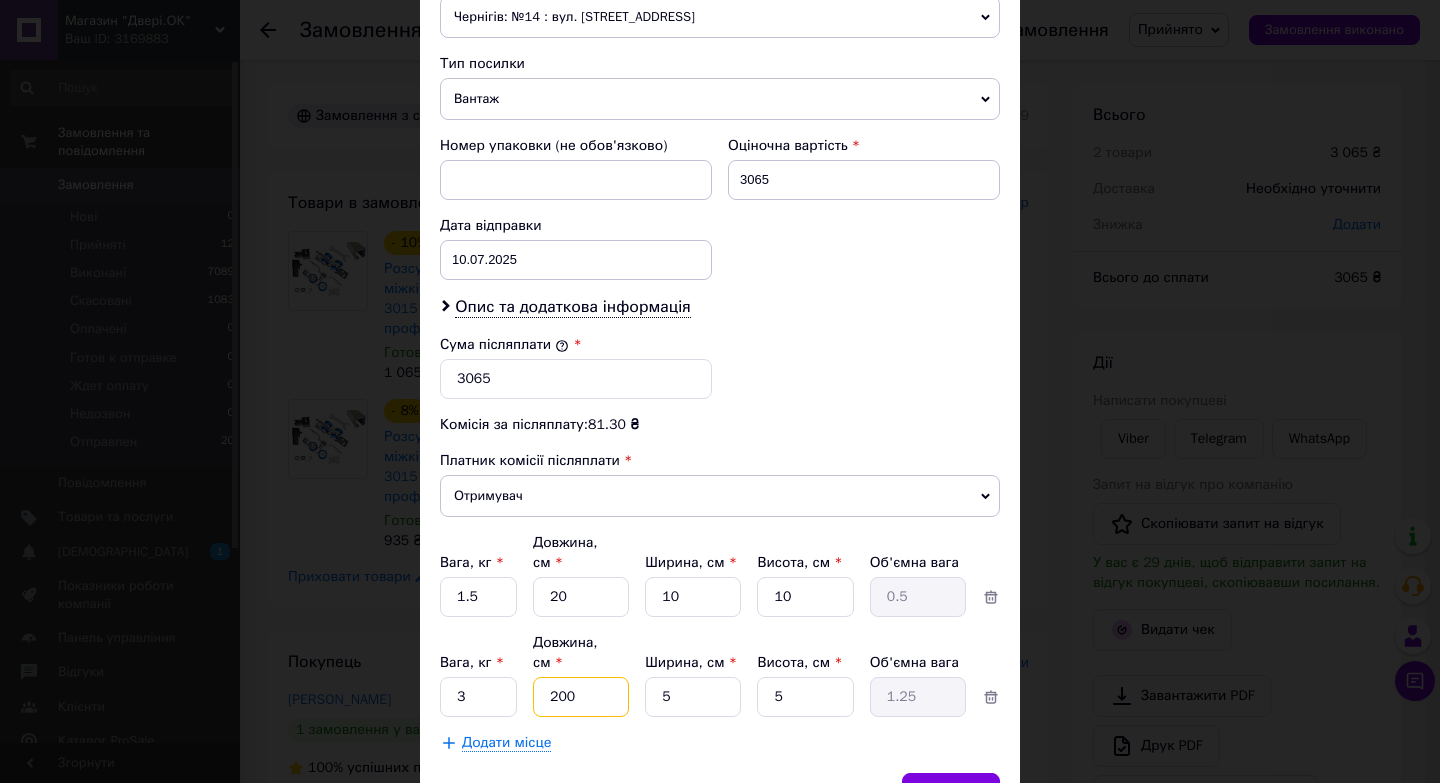 type on "200" 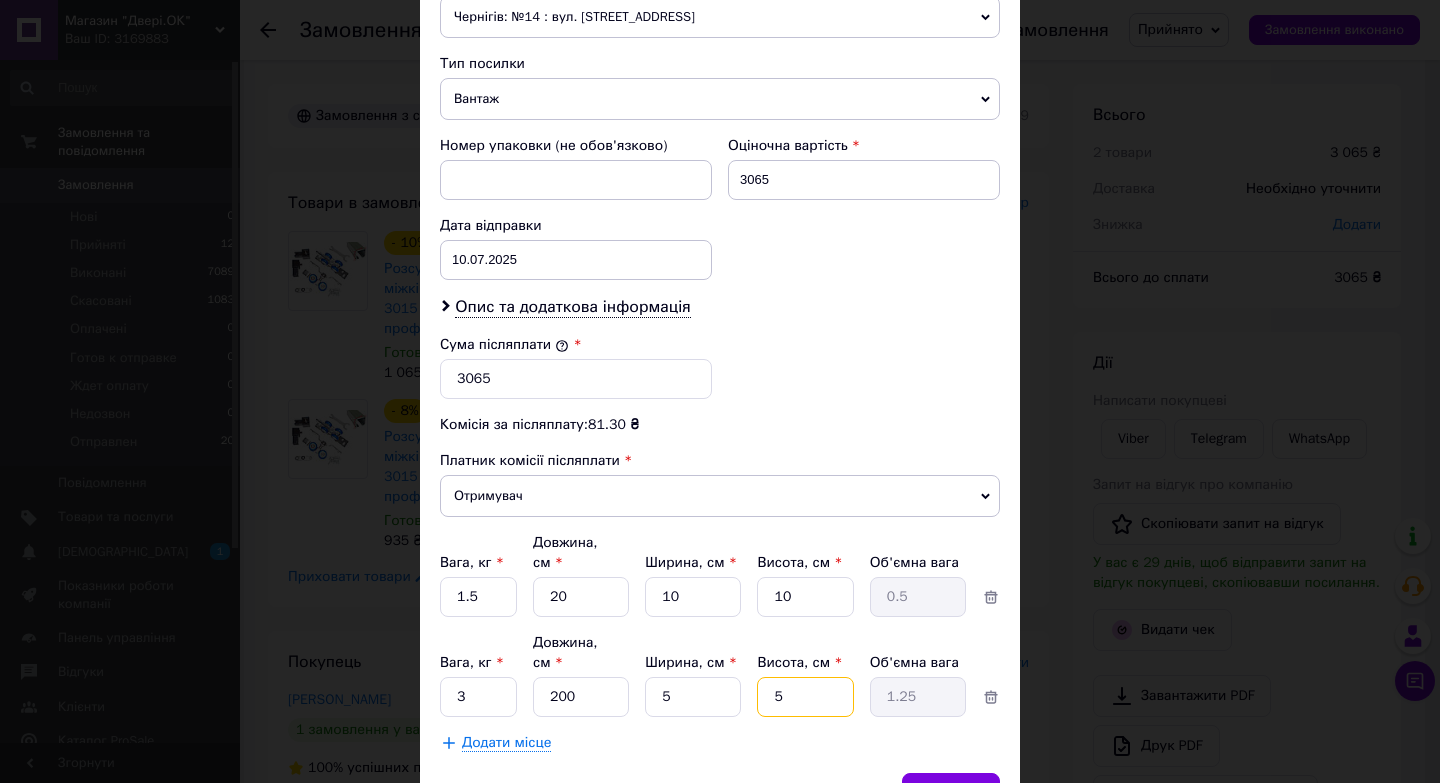 type on "3" 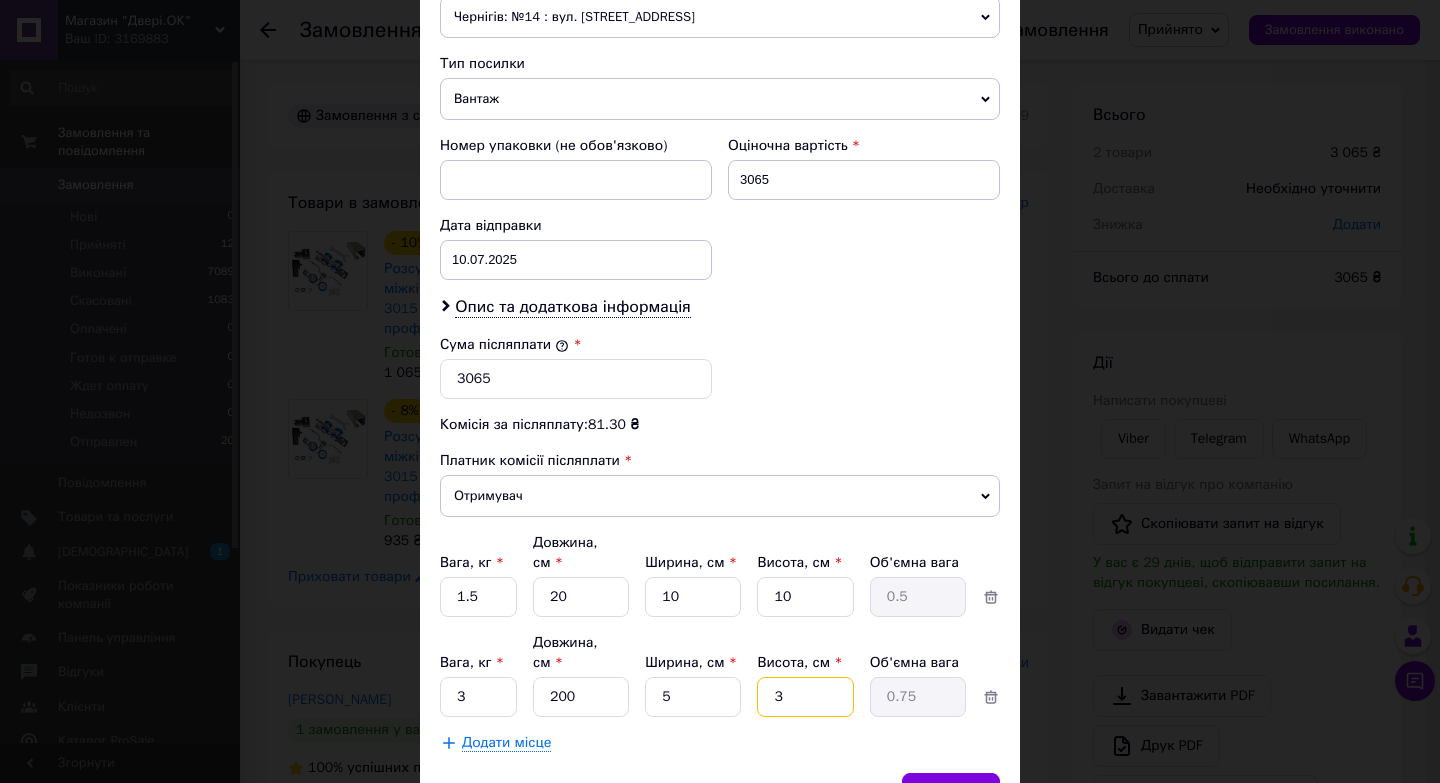type on "3" 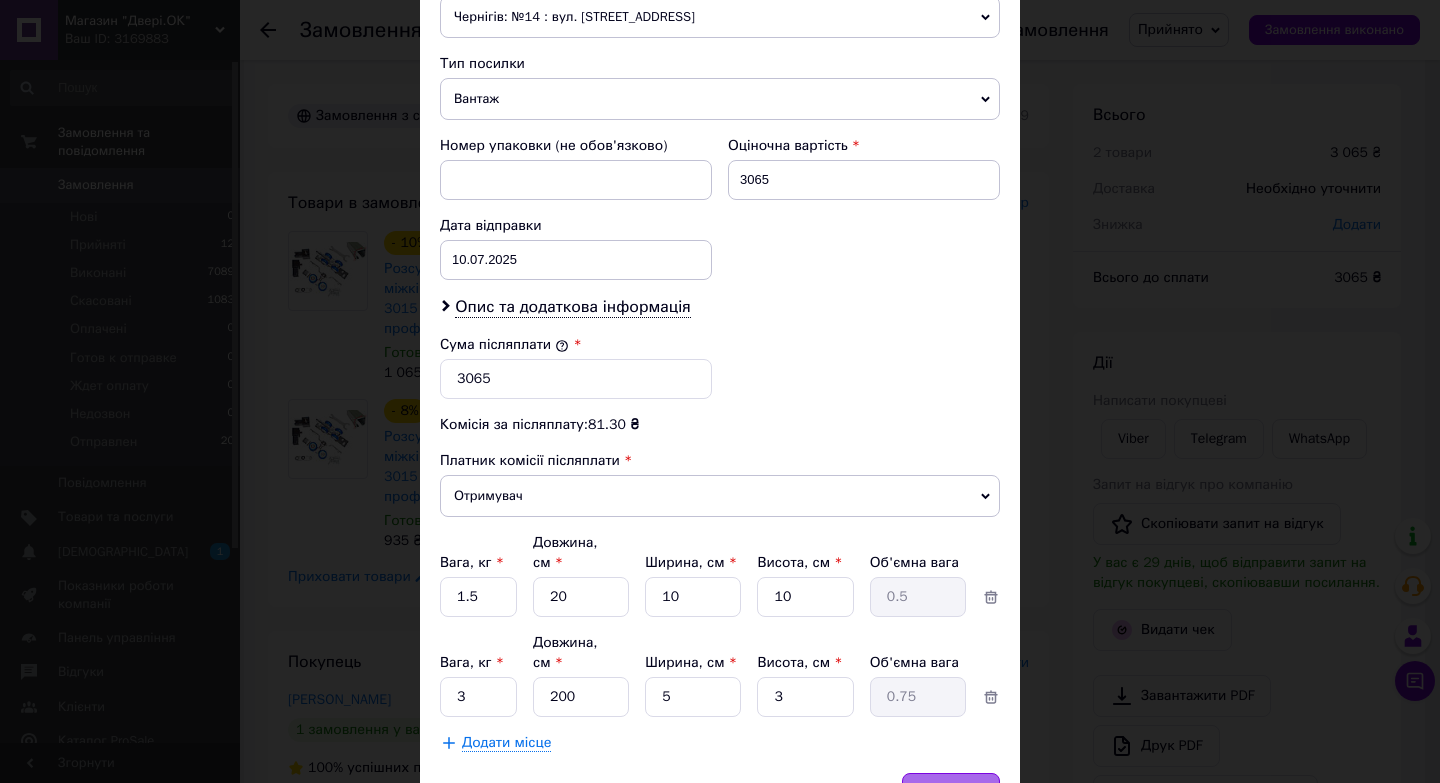 click on "Зберегти" at bounding box center [951, 793] 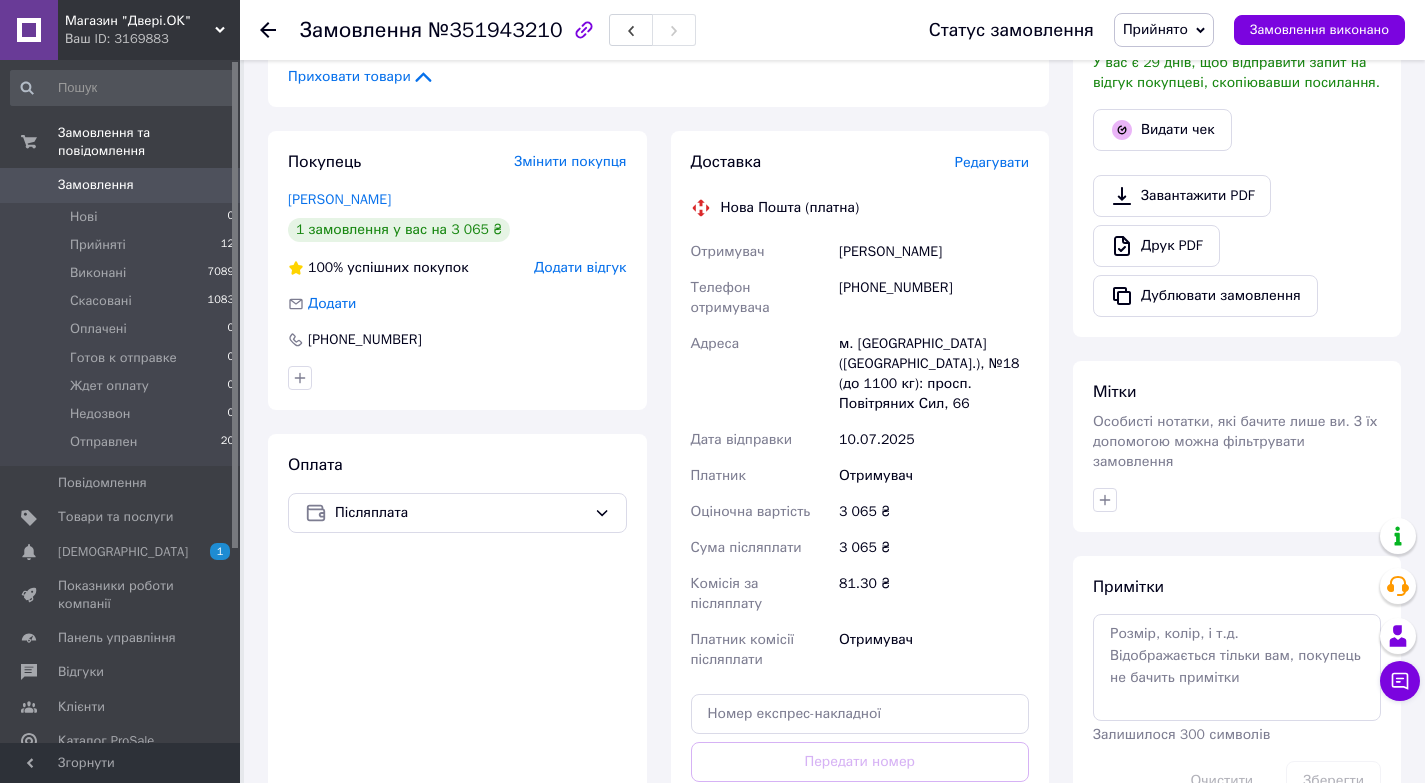scroll, scrollTop: 600, scrollLeft: 0, axis: vertical 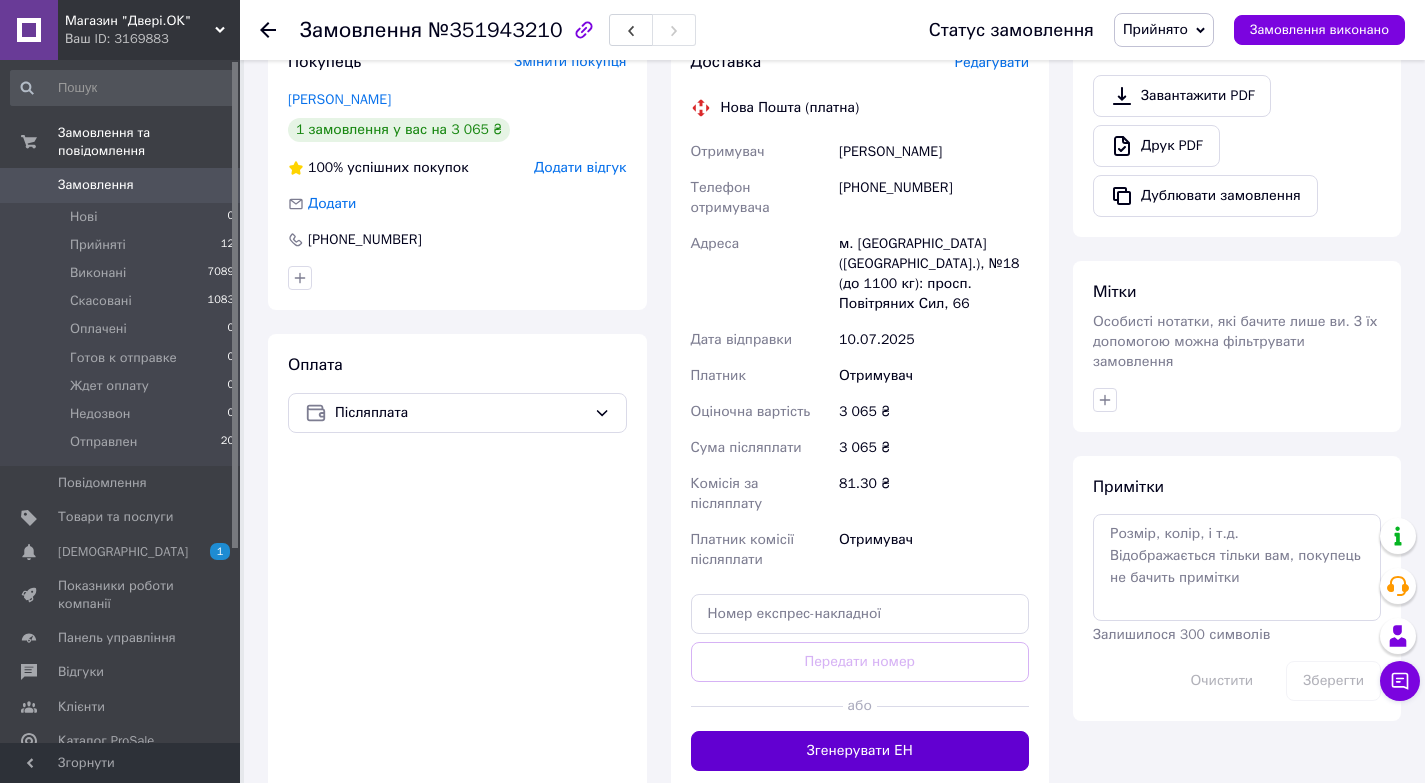 click on "Згенерувати ЕН" at bounding box center (860, 751) 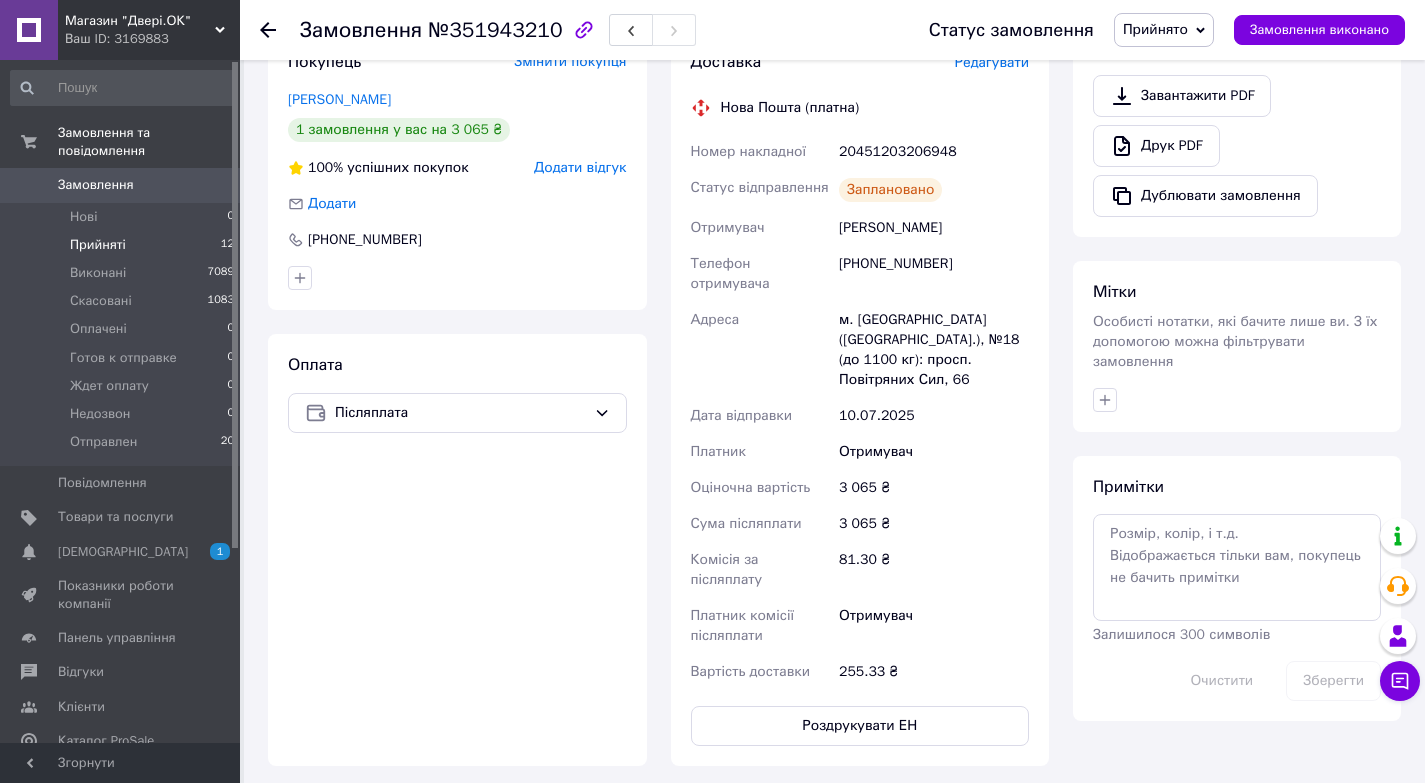 click on "Прийняті" at bounding box center (98, 245) 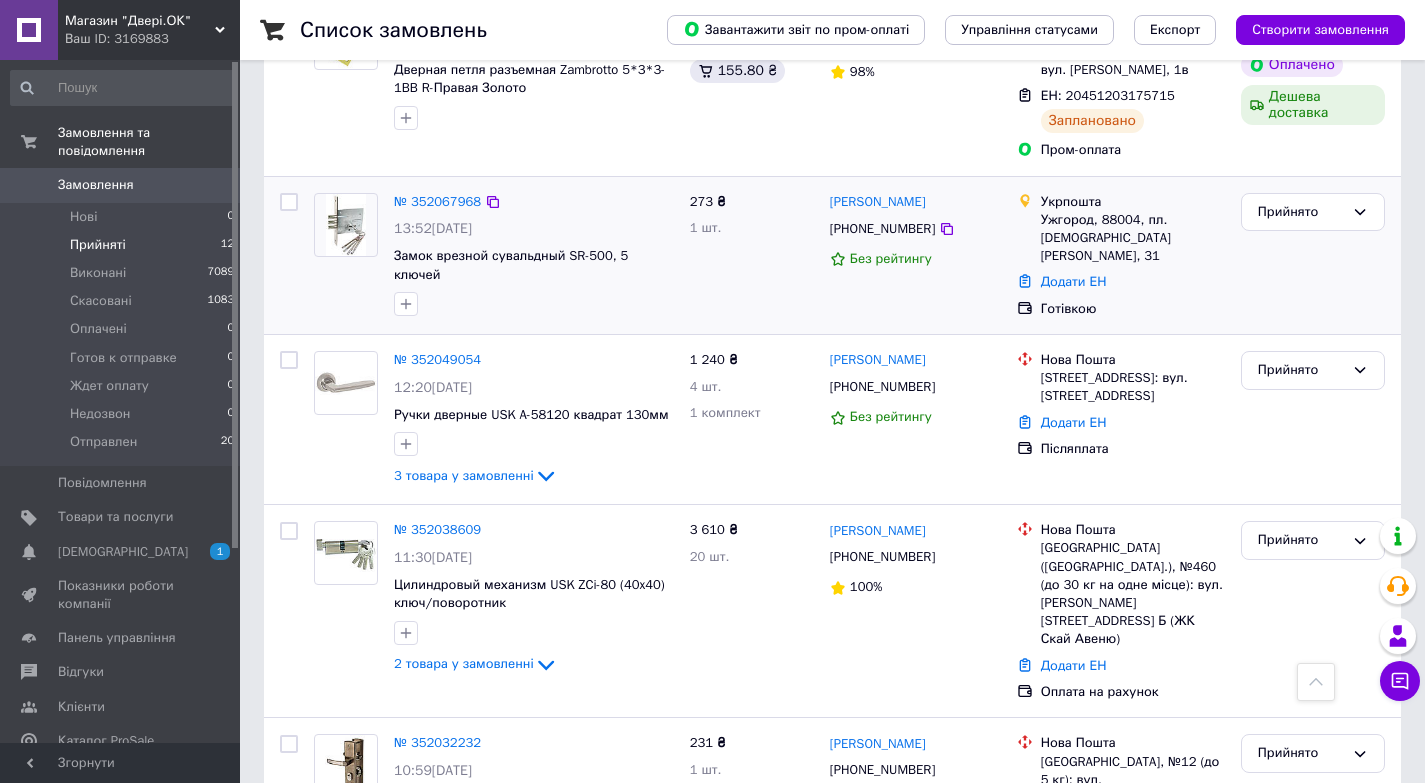 scroll, scrollTop: 608, scrollLeft: 0, axis: vertical 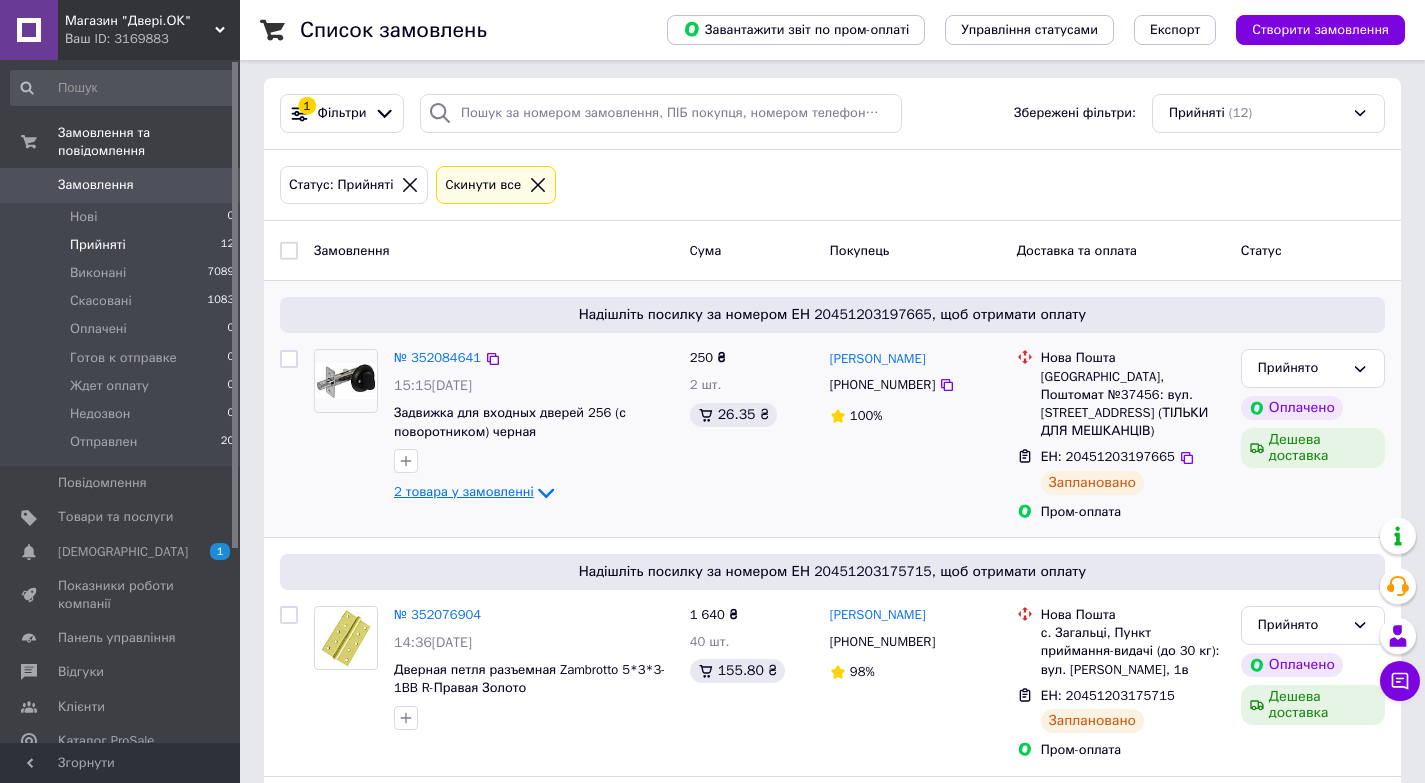 click 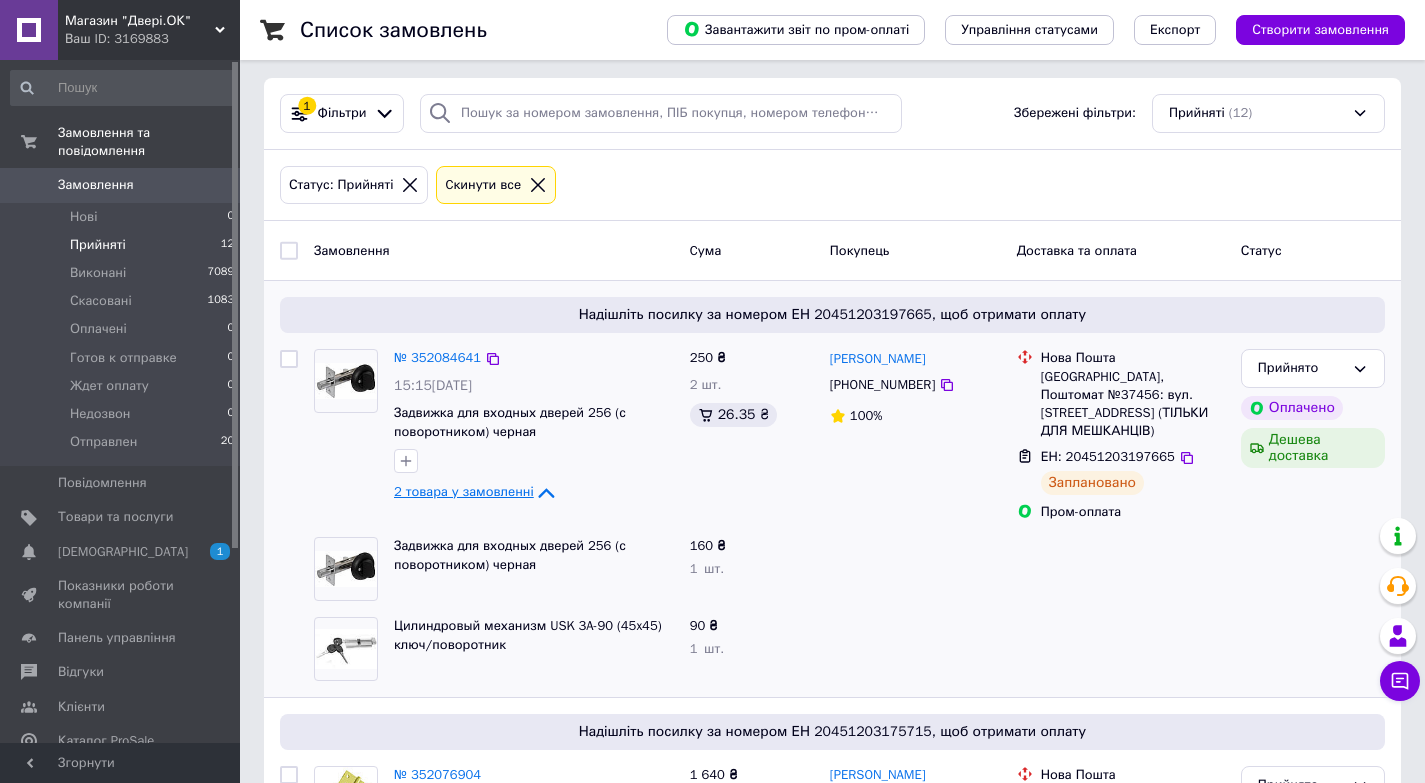 click 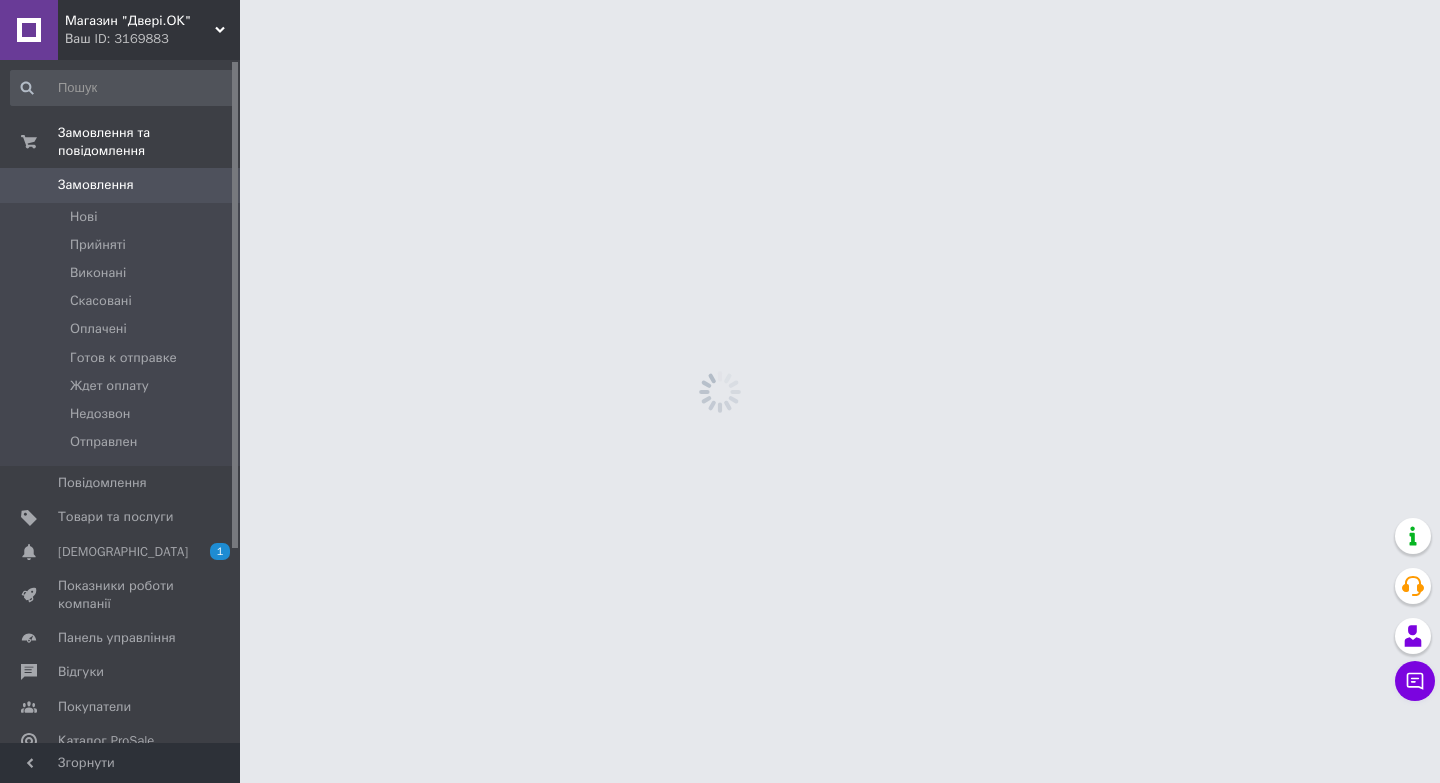 scroll, scrollTop: 0, scrollLeft: 0, axis: both 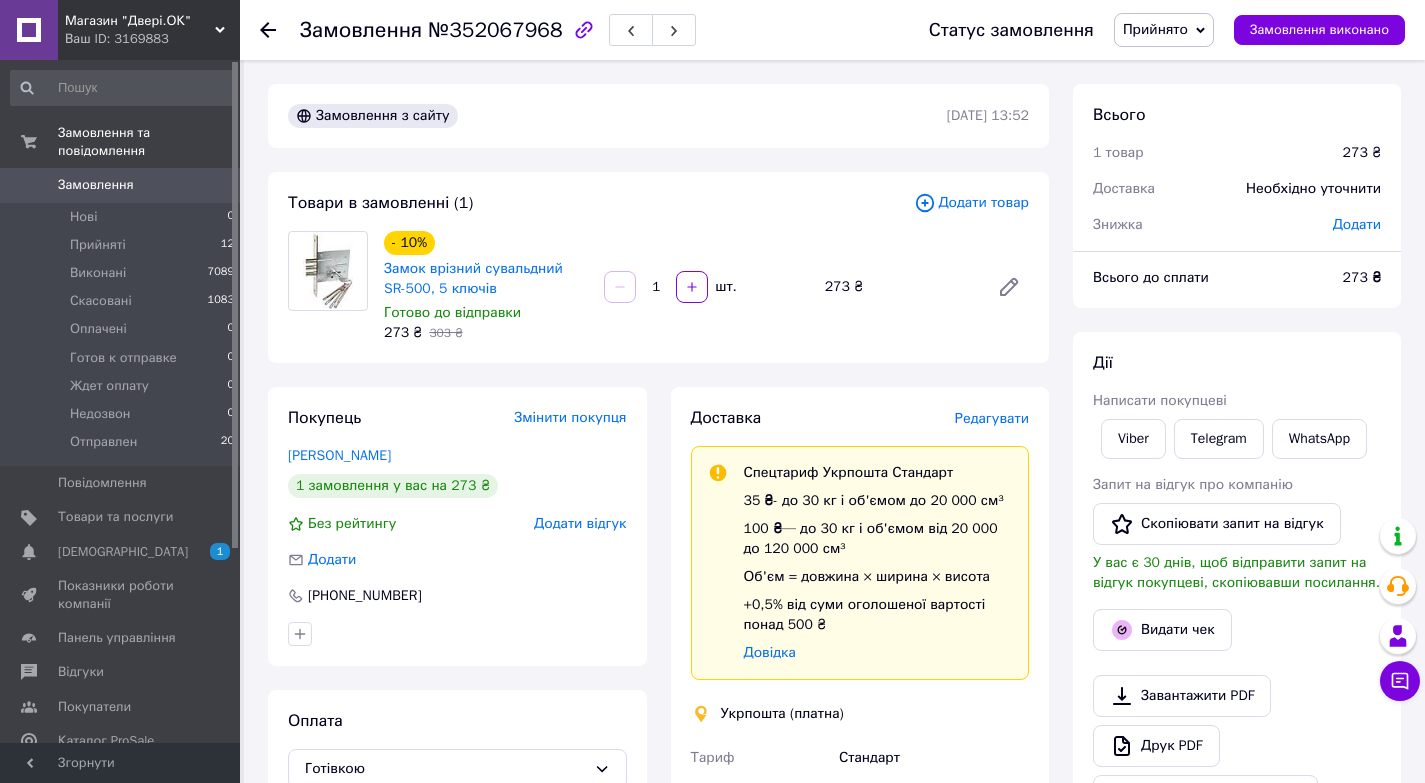 click on "Редагувати" at bounding box center [992, 418] 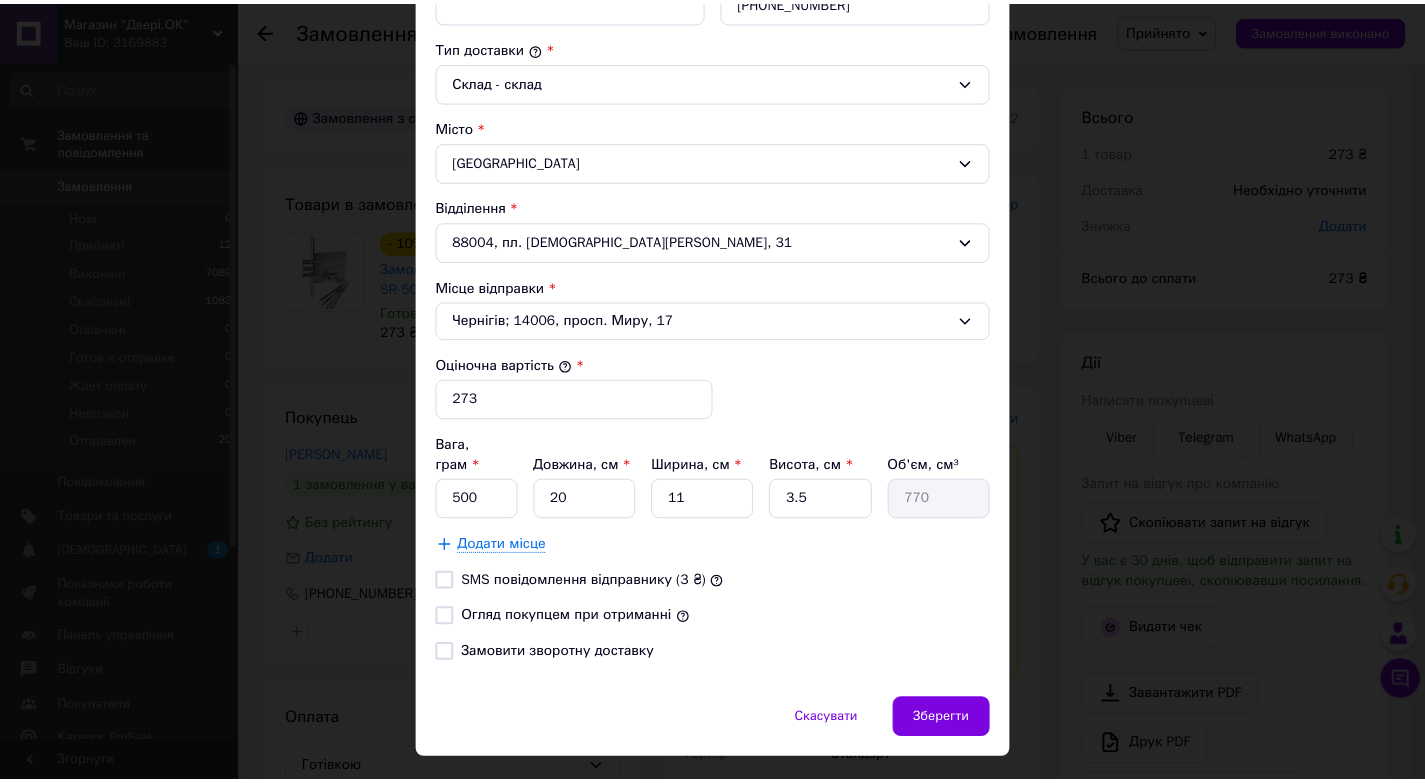 scroll, scrollTop: 540, scrollLeft: 0, axis: vertical 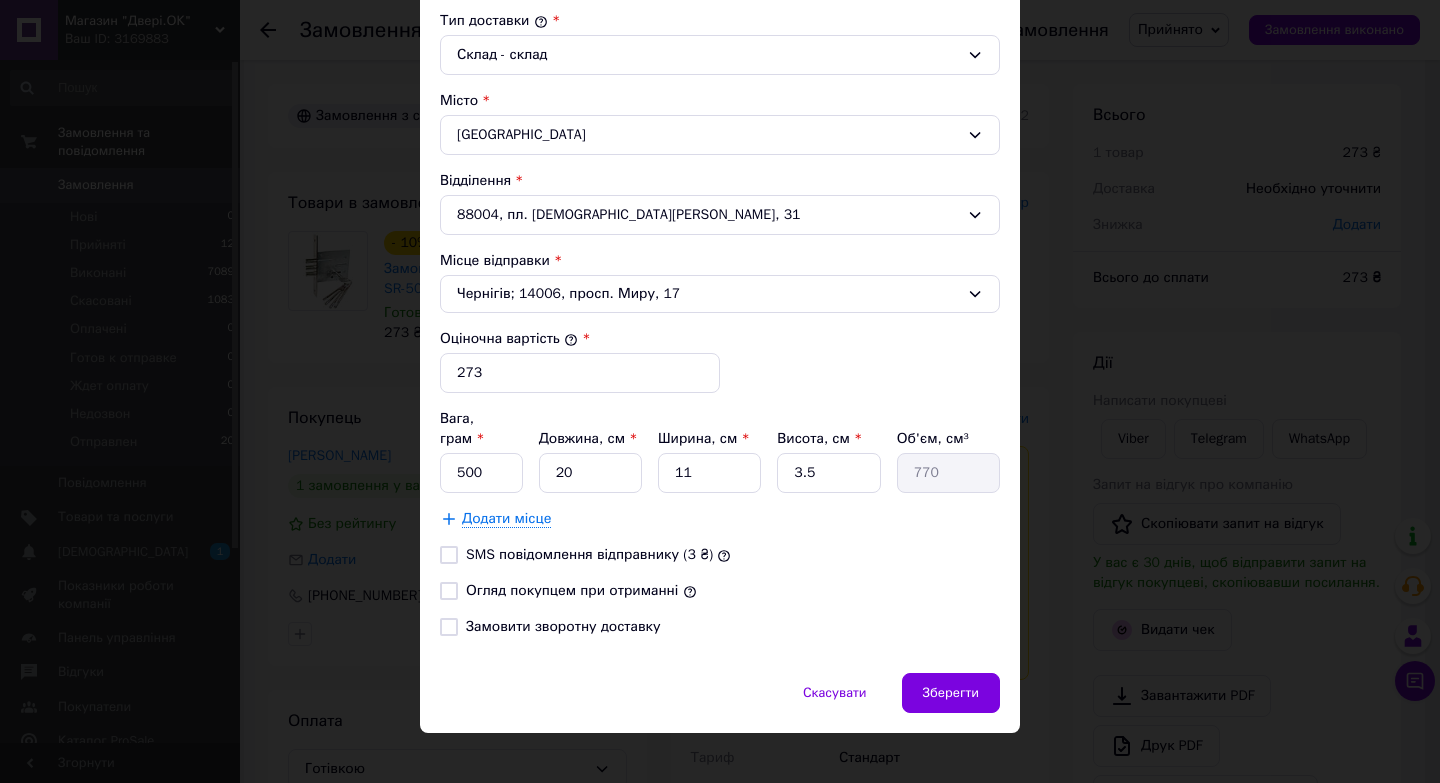click on "Огляд покупцем при отриманні" at bounding box center [449, 591] 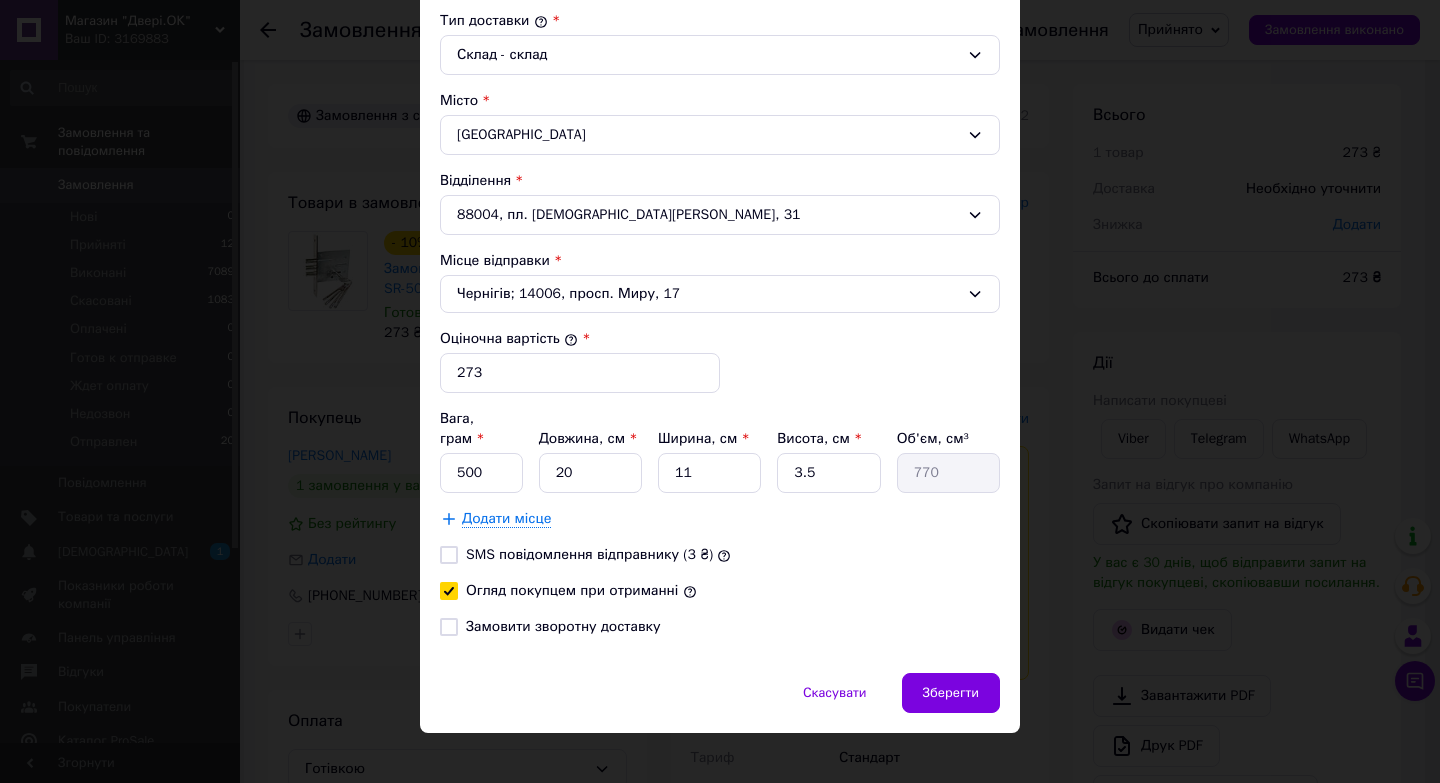 checkbox on "true" 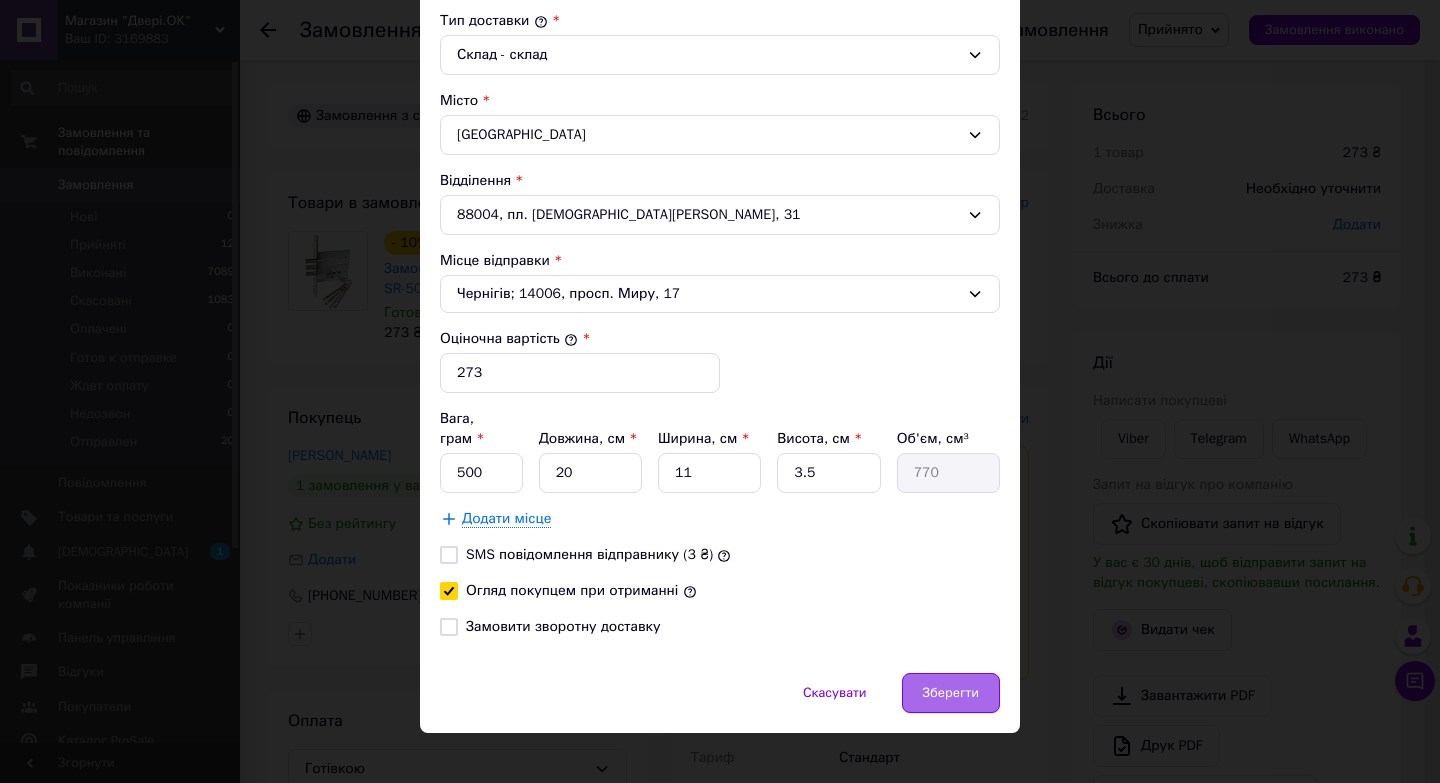 click on "Зберегти" at bounding box center (951, 693) 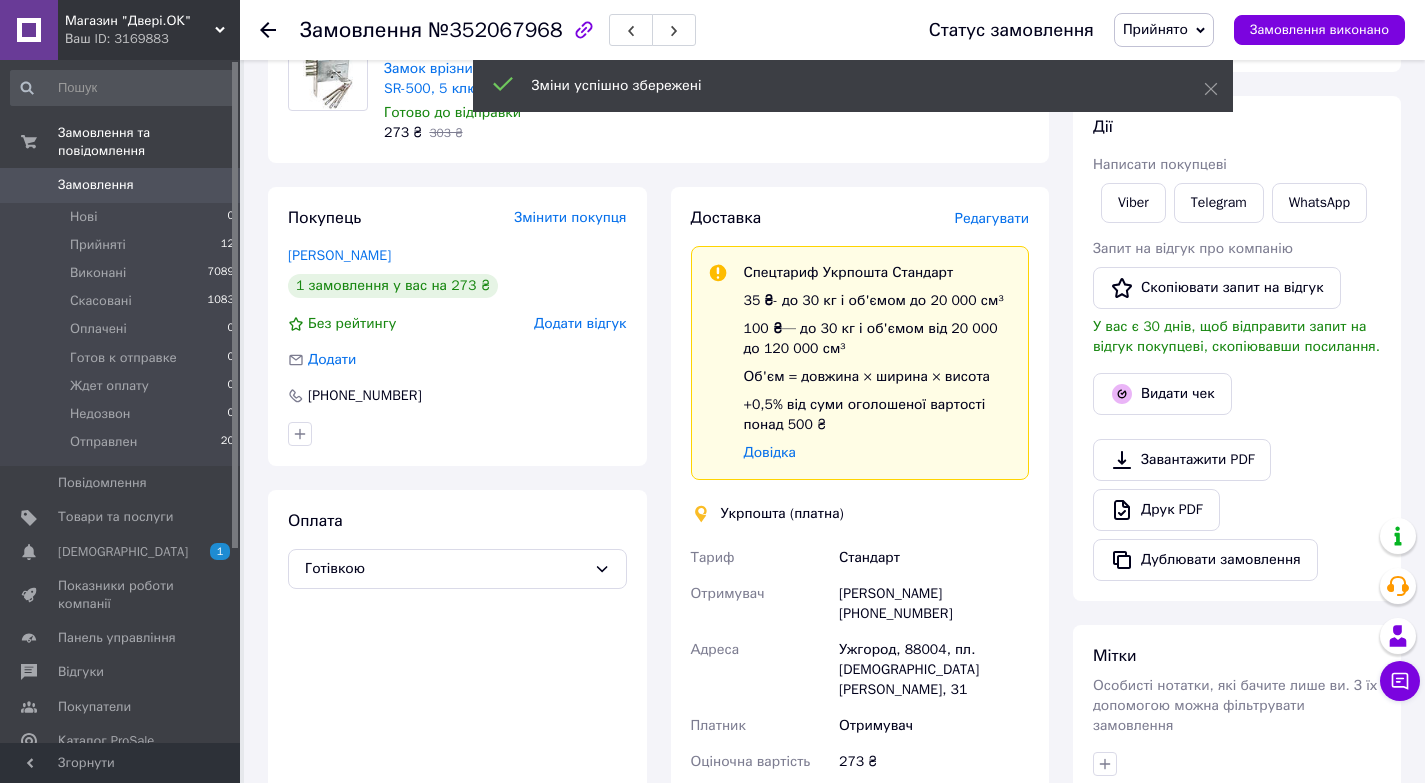 scroll, scrollTop: 400, scrollLeft: 0, axis: vertical 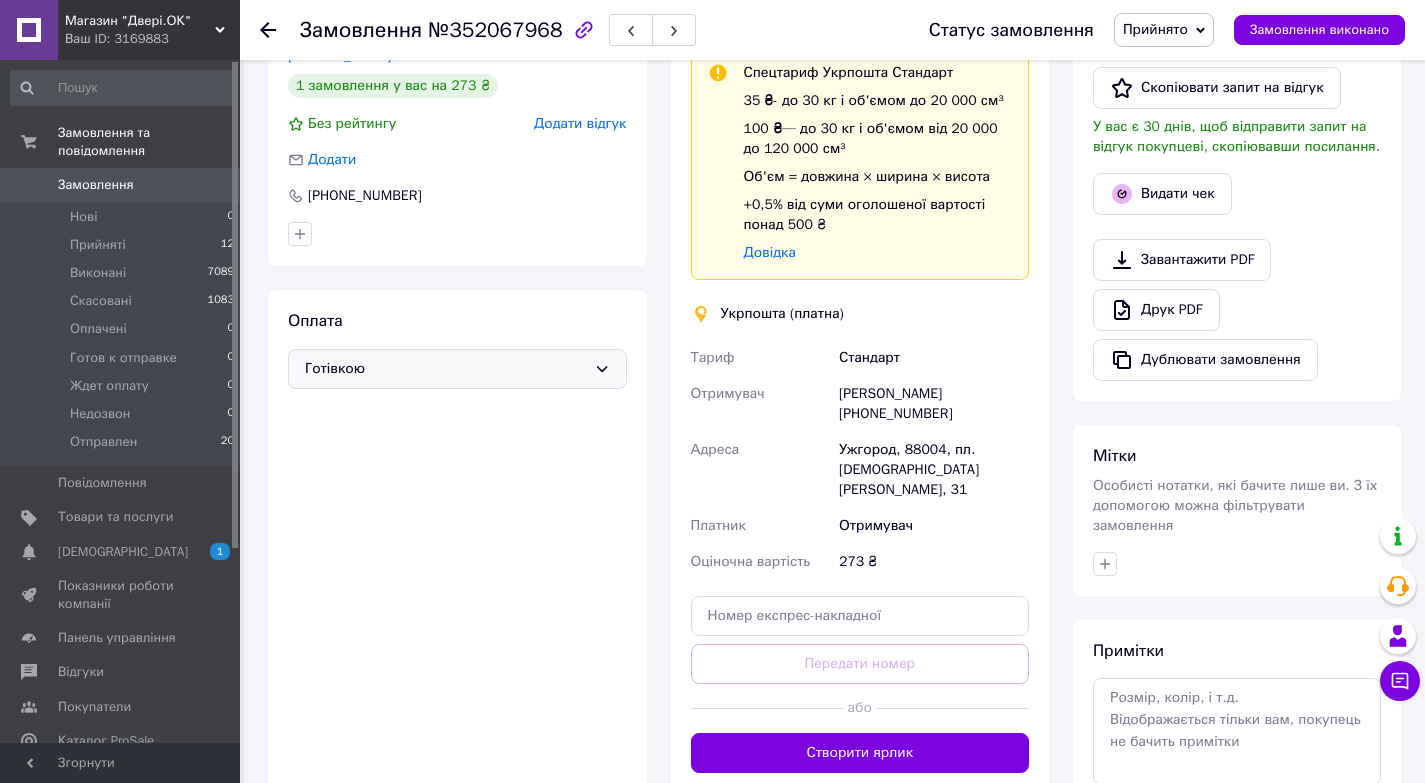 click on "Готівкою" at bounding box center (457, 369) 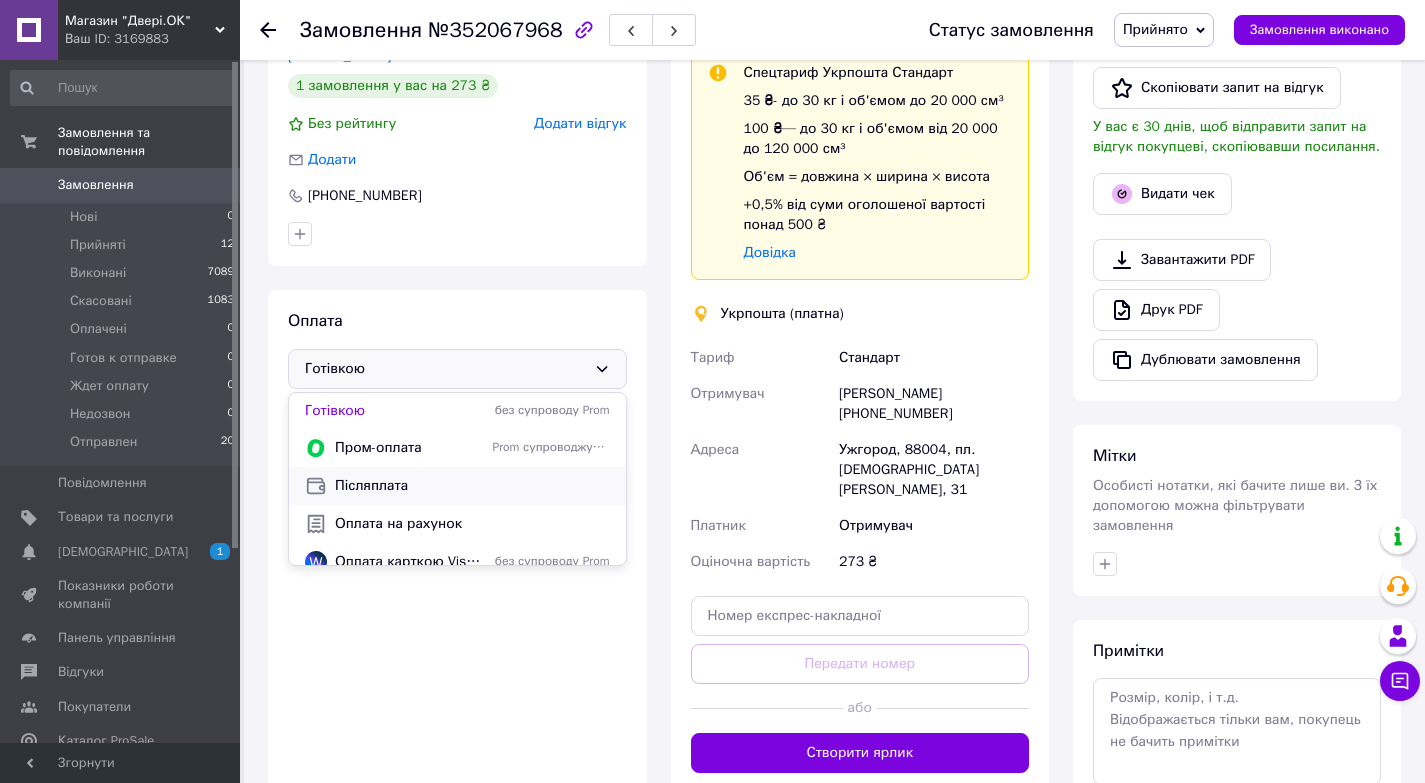 click on "Післяплата" at bounding box center (472, 486) 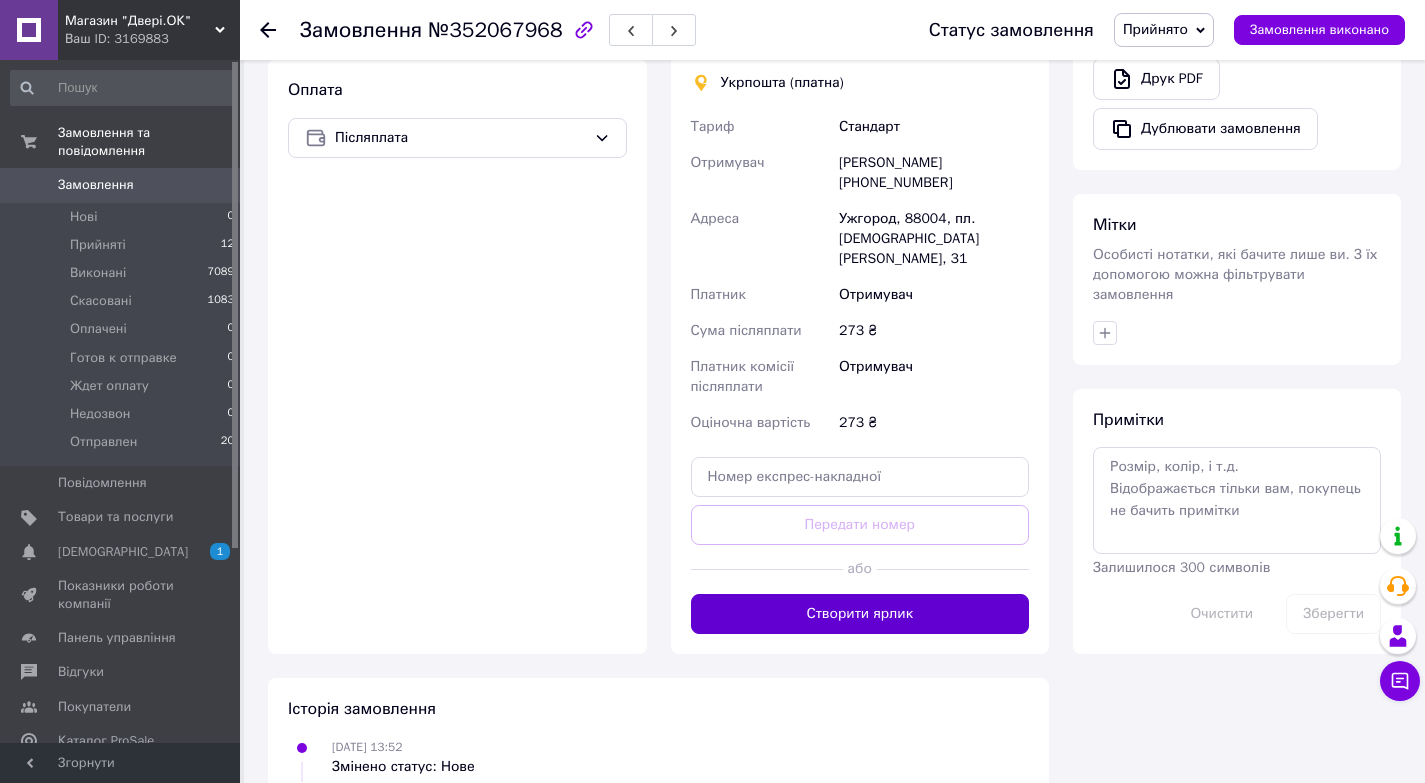 scroll, scrollTop: 731, scrollLeft: 0, axis: vertical 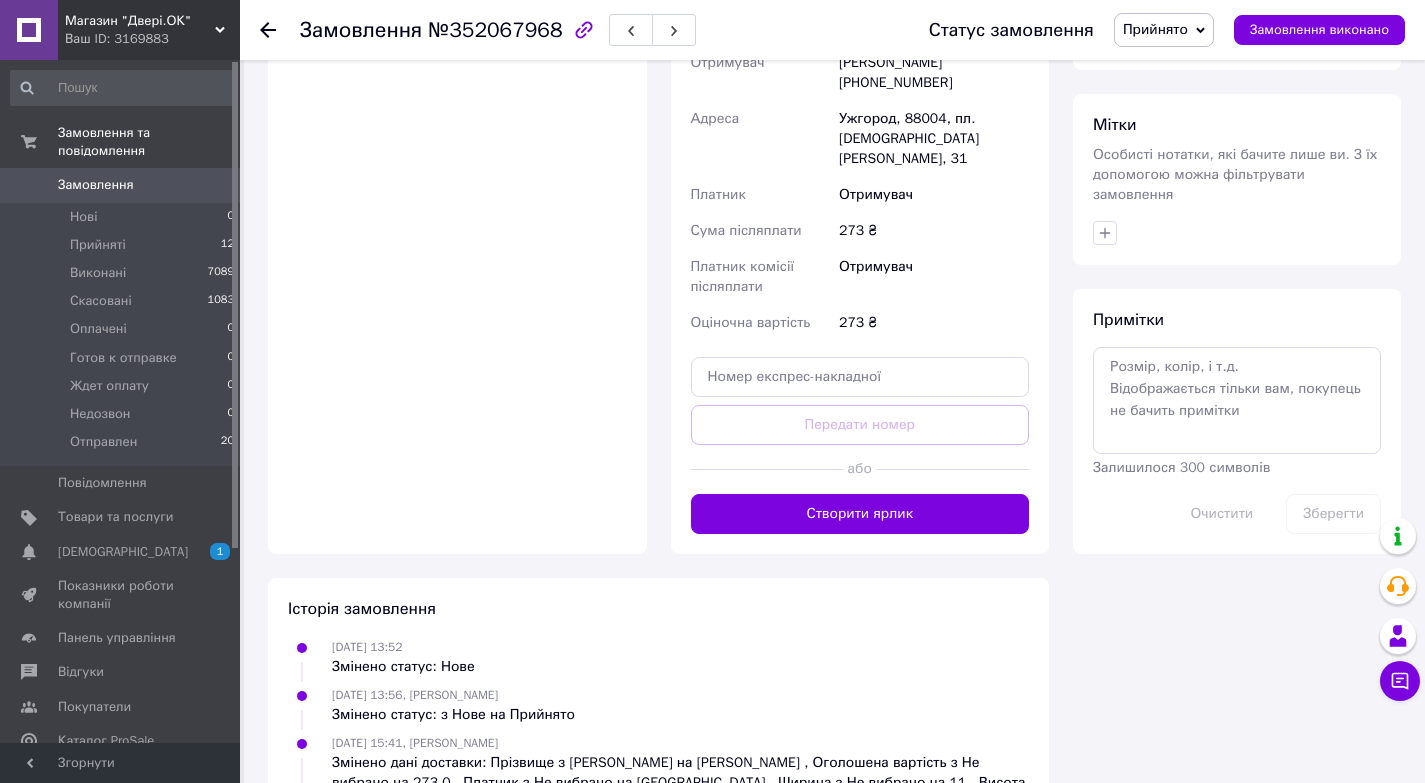 click on "Створити ярлик" at bounding box center [860, 514] 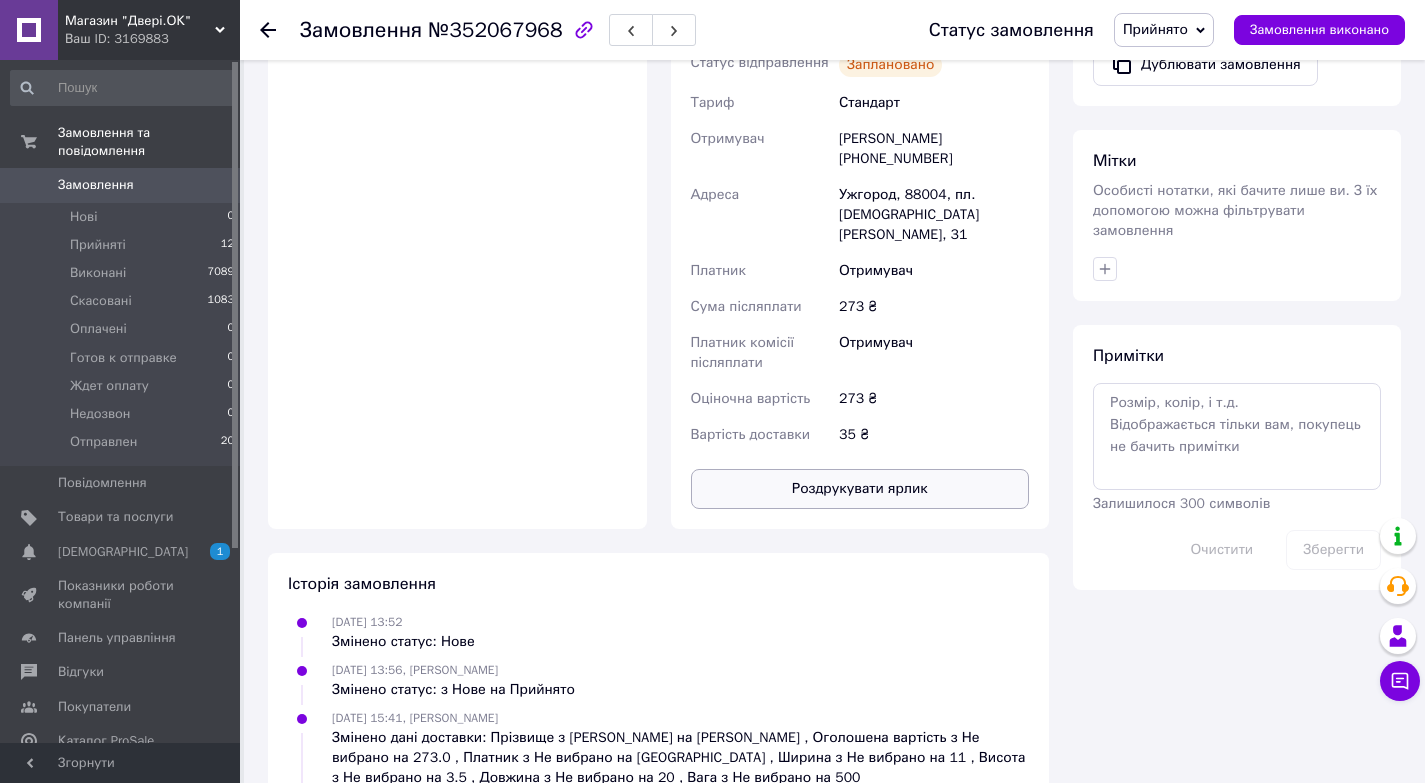 click on "Роздрукувати ярлик" at bounding box center [860, 489] 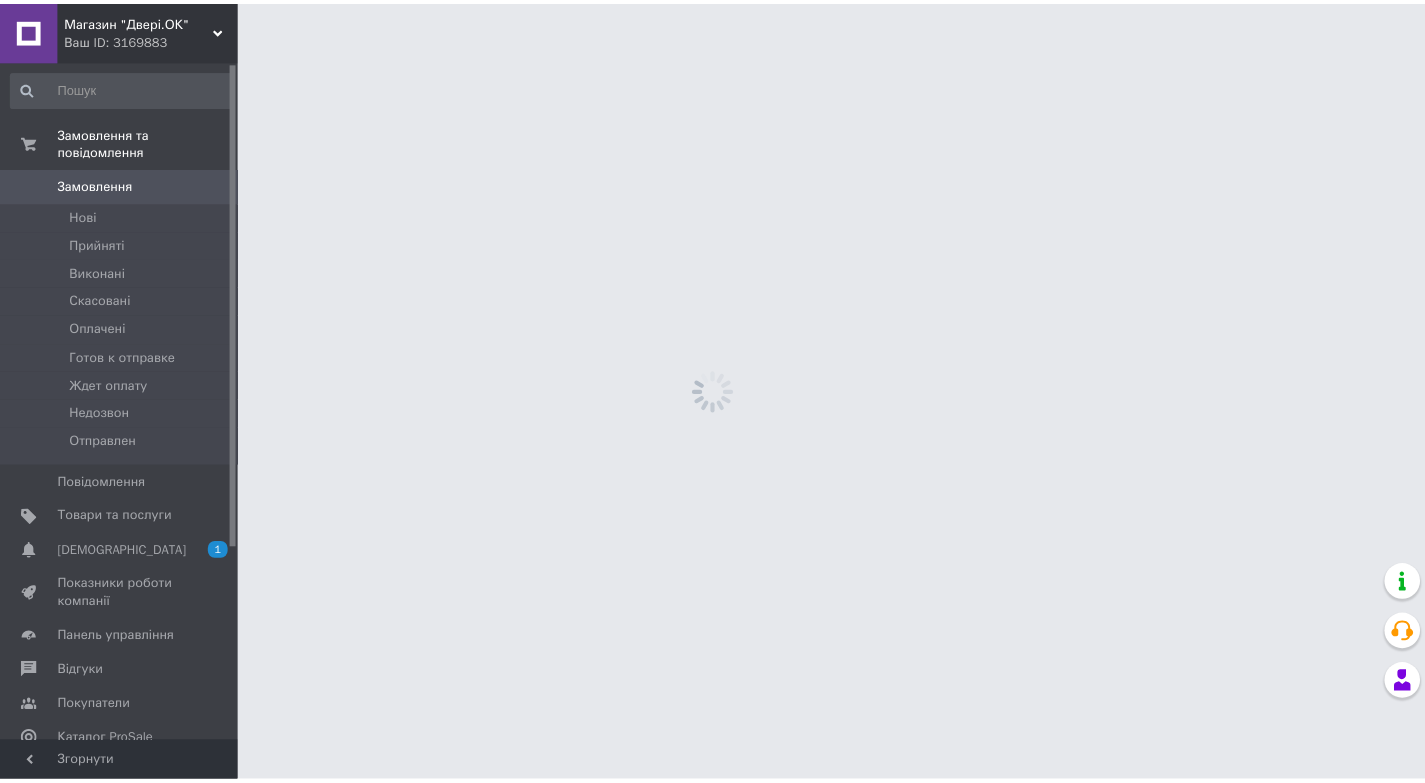 scroll, scrollTop: 0, scrollLeft: 0, axis: both 